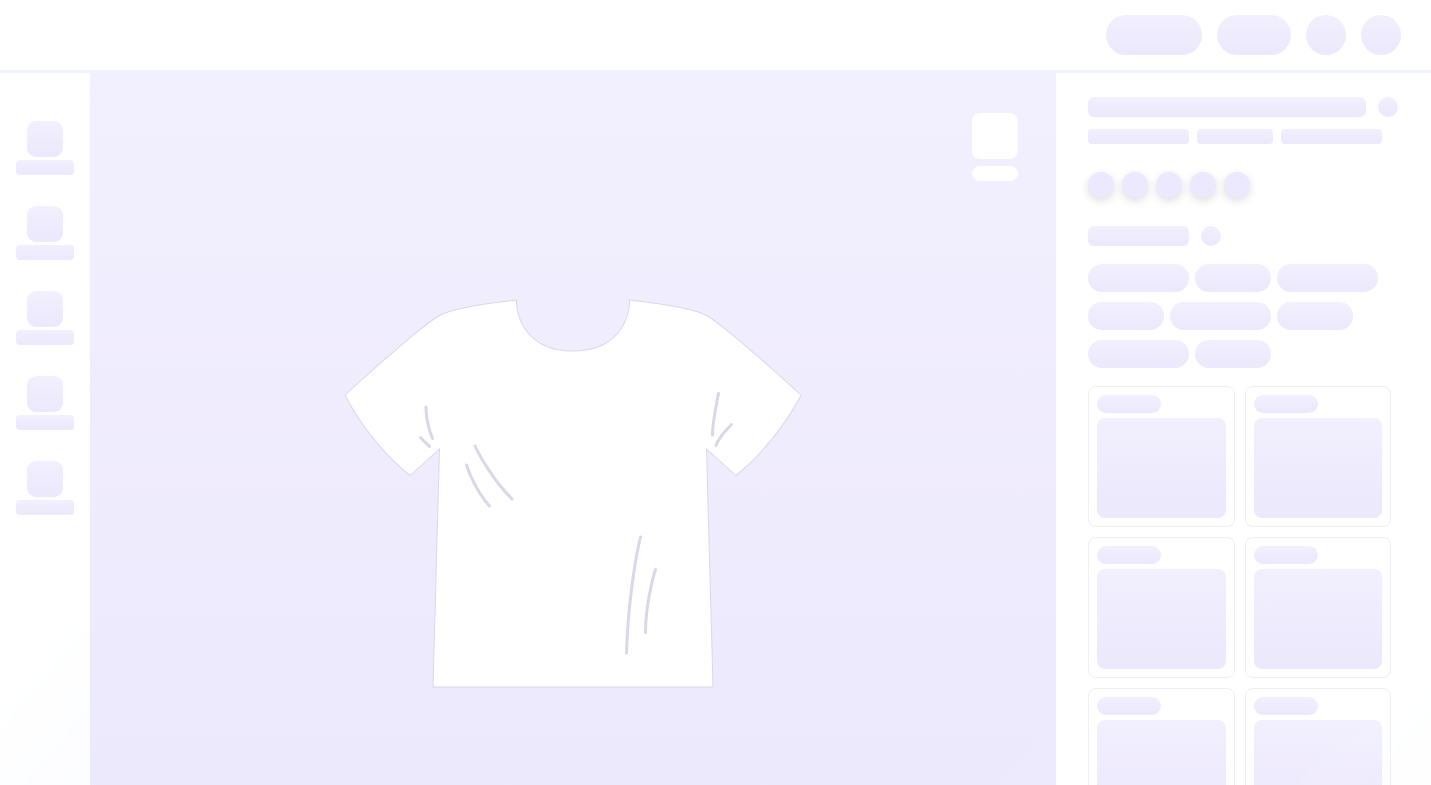 scroll, scrollTop: 0, scrollLeft: 0, axis: both 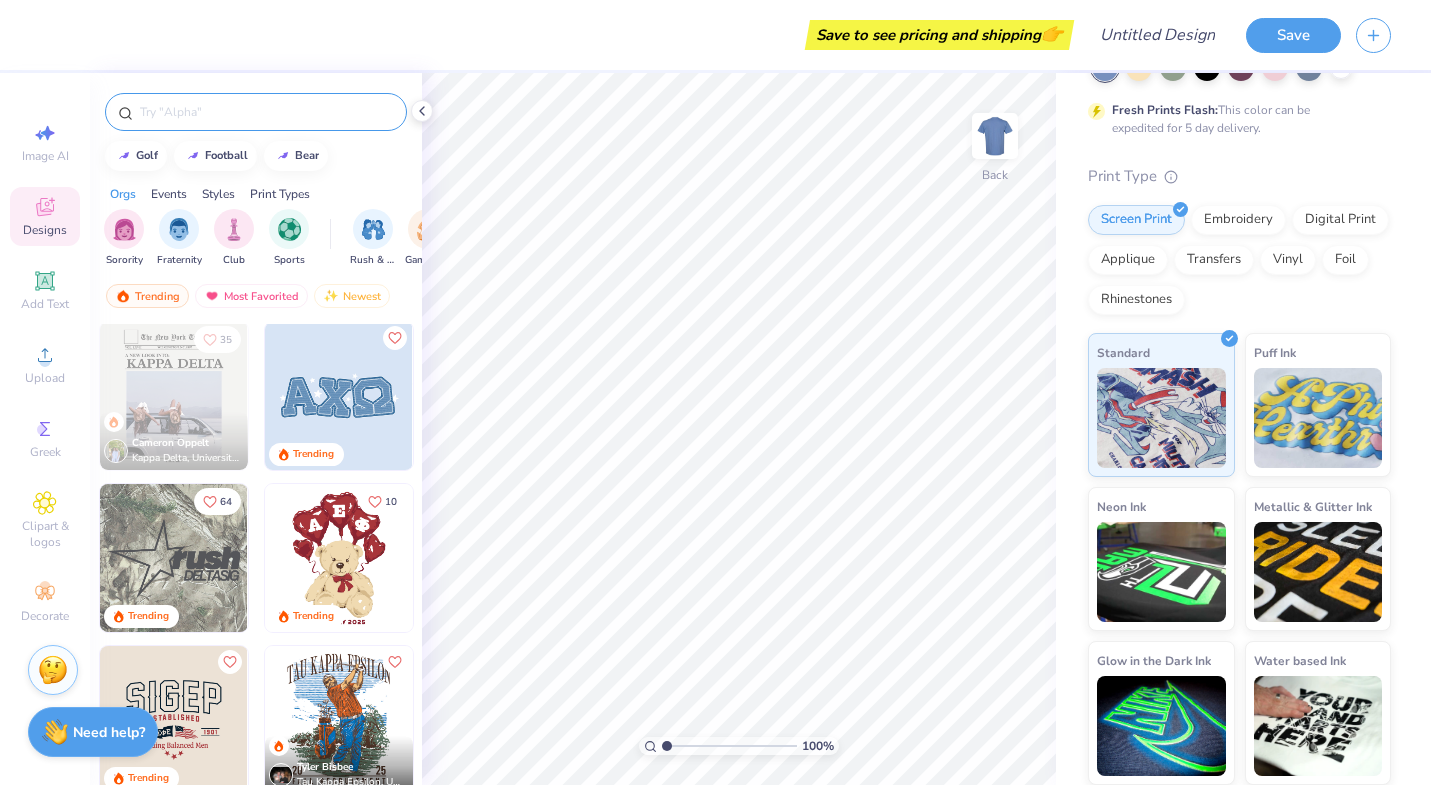click at bounding box center (266, 112) 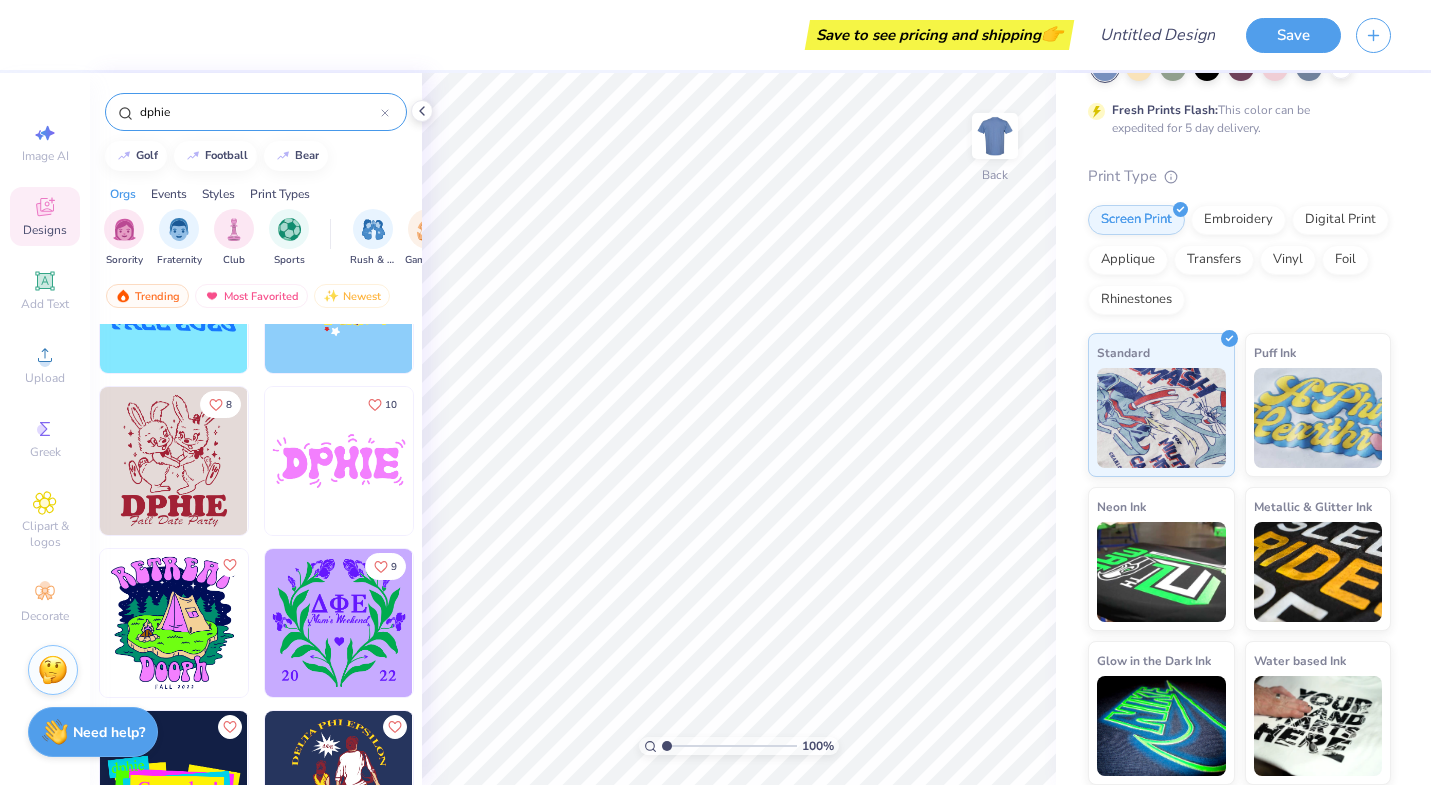 scroll, scrollTop: 6590, scrollLeft: 0, axis: vertical 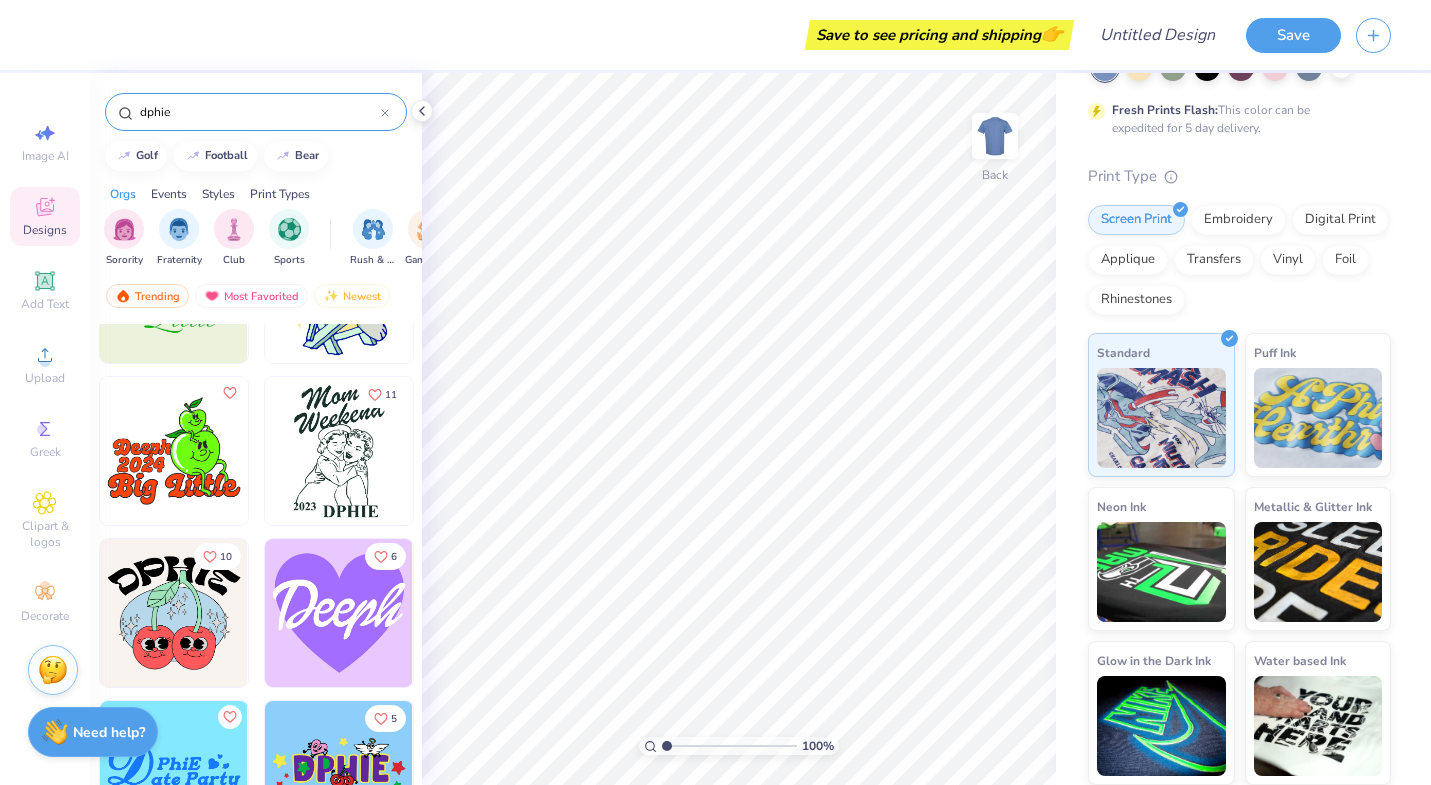 type on "dphie" 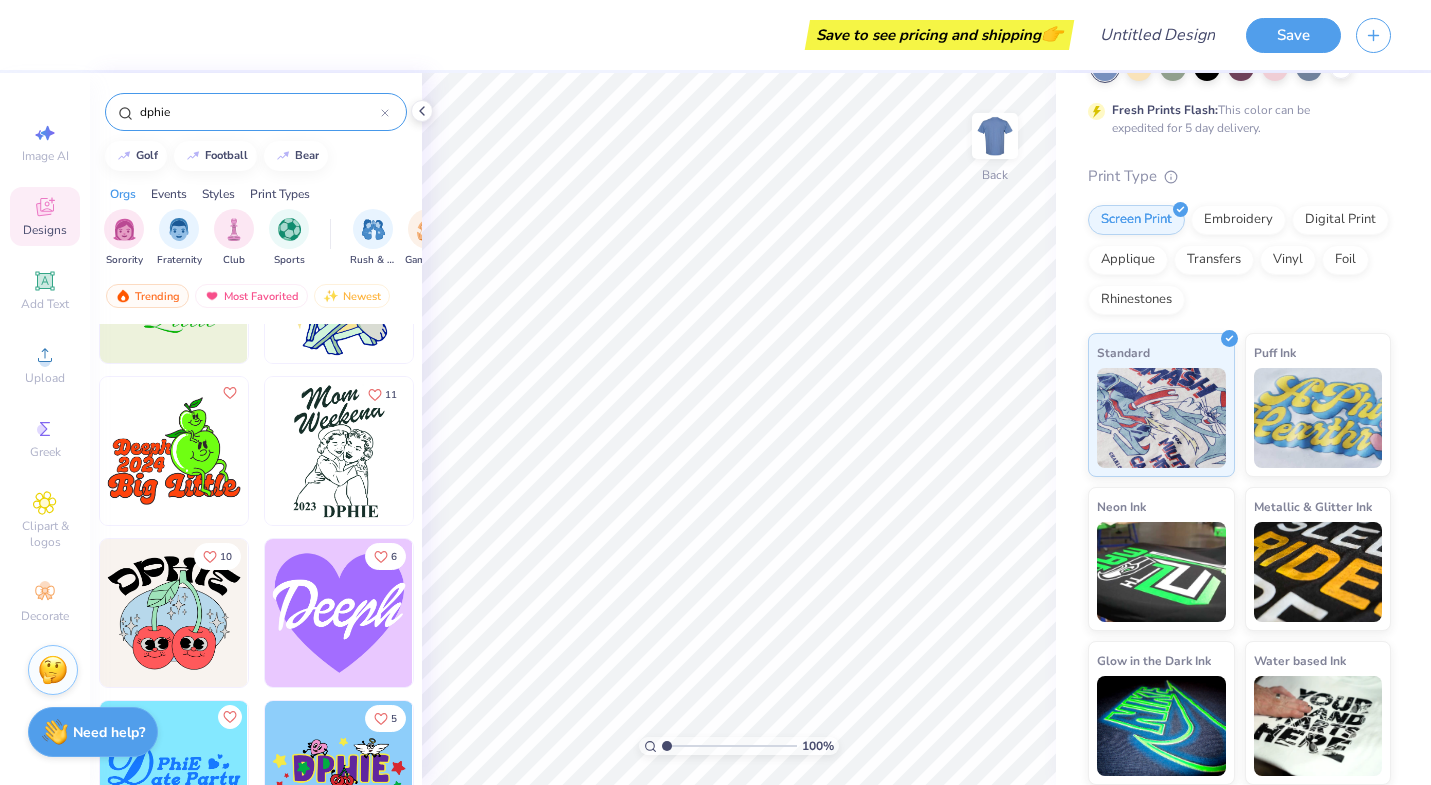 click on "dphie" at bounding box center (256, 112) 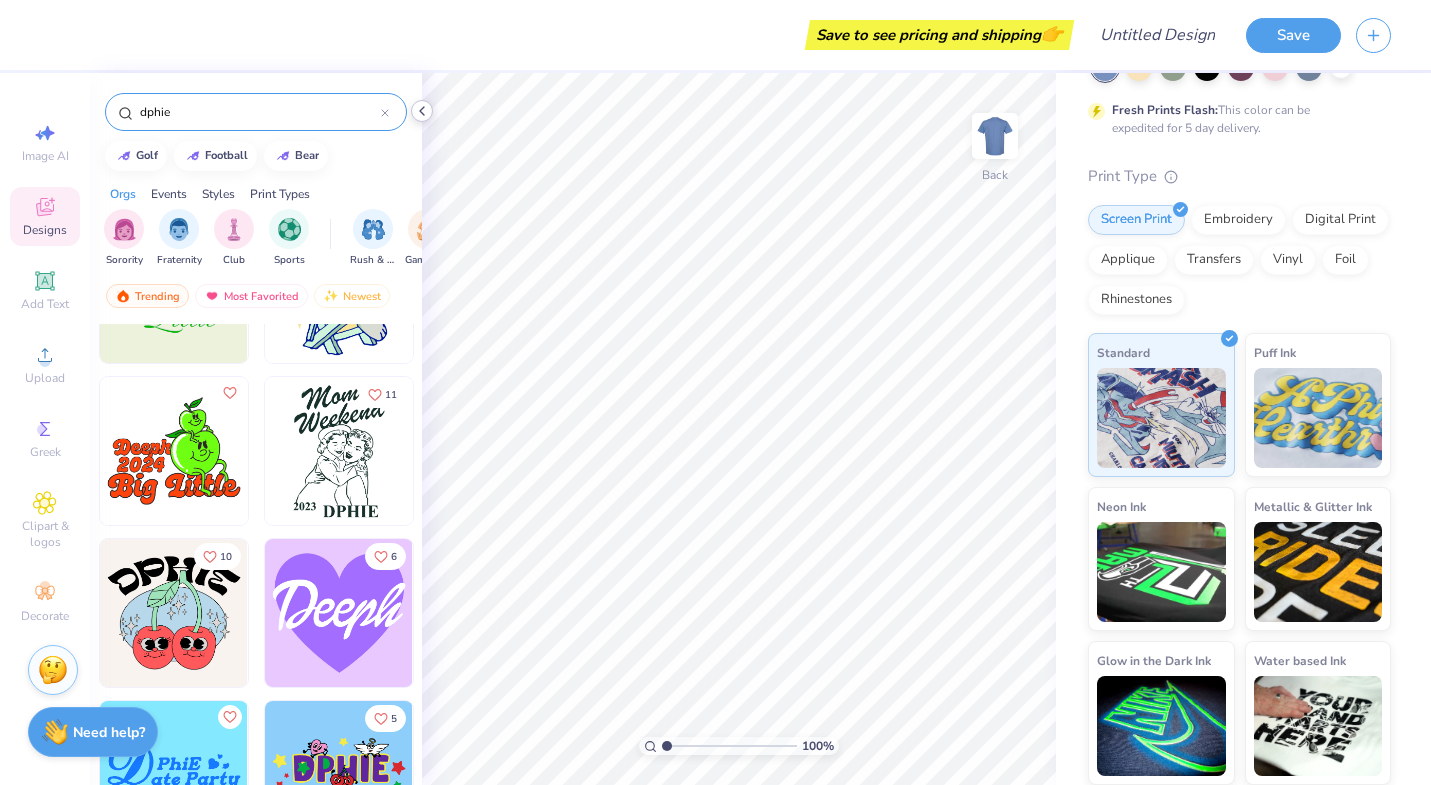click 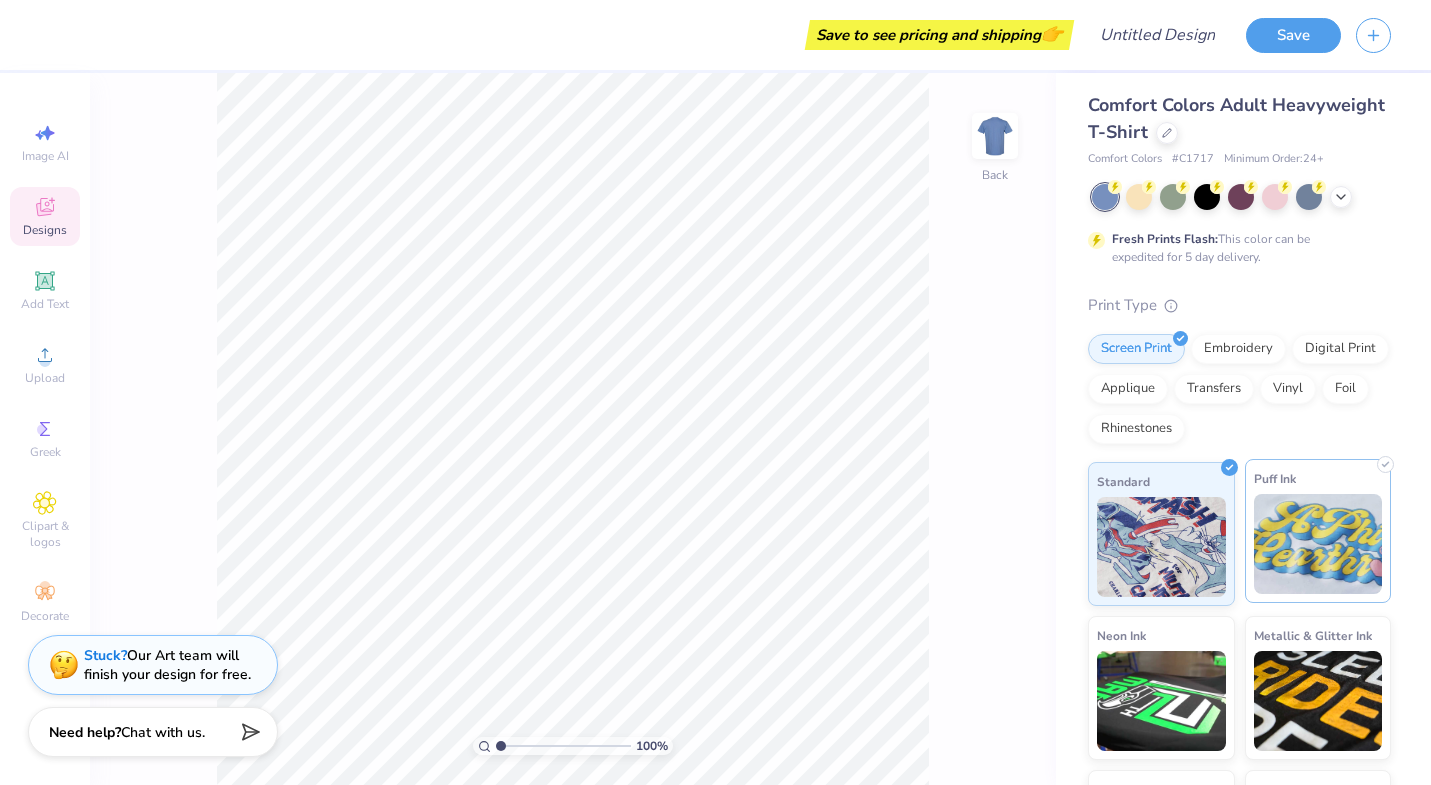 scroll, scrollTop: 0, scrollLeft: 0, axis: both 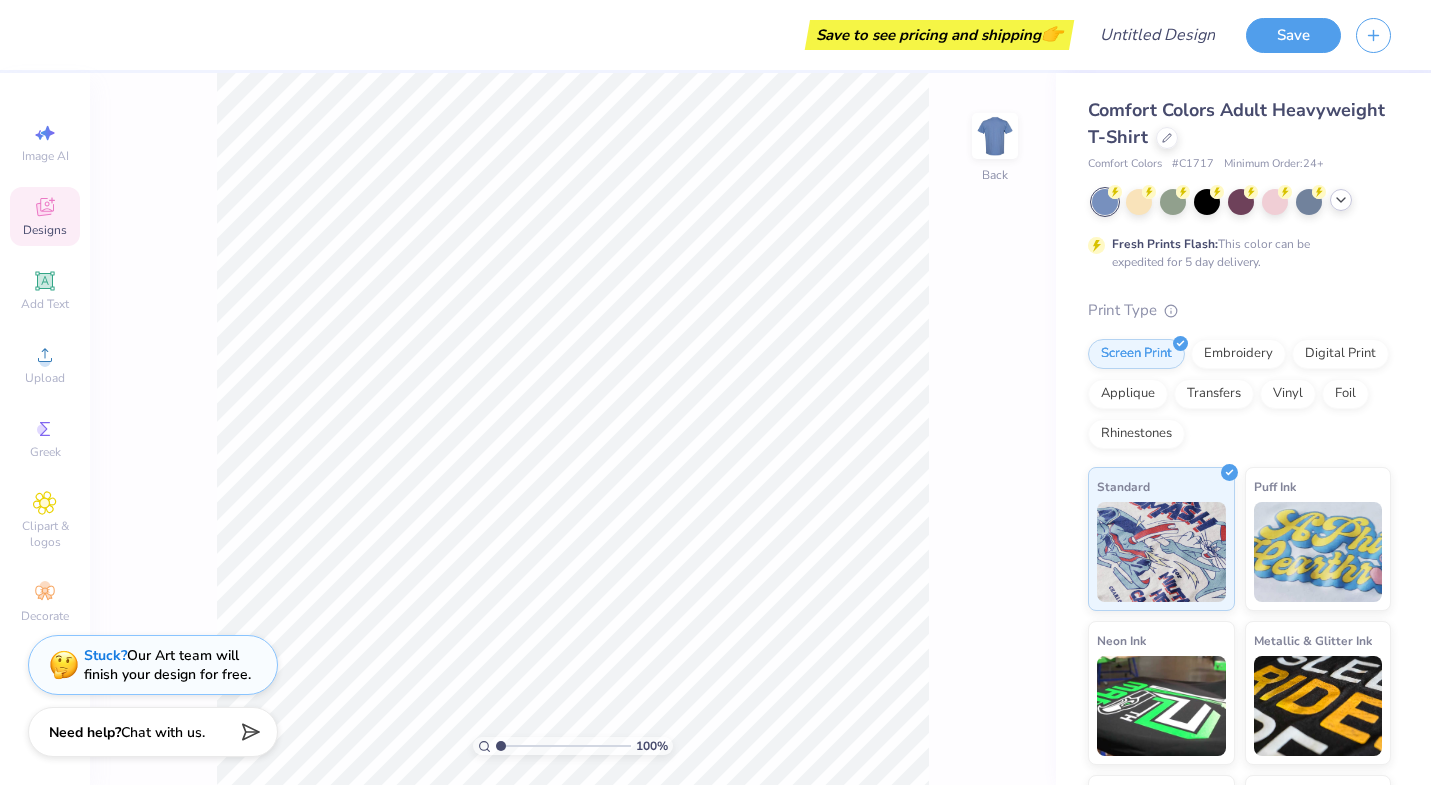 click 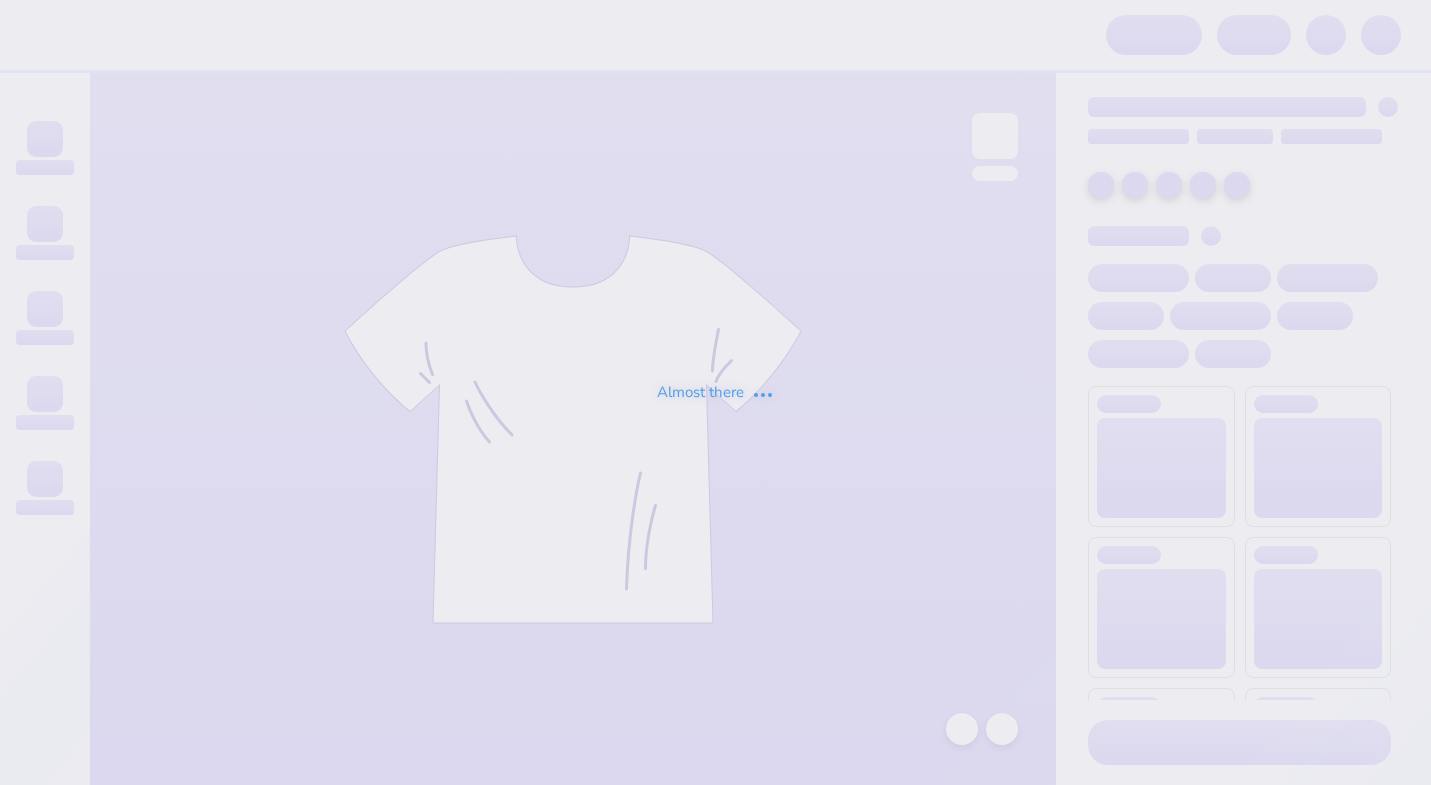 scroll, scrollTop: 0, scrollLeft: 0, axis: both 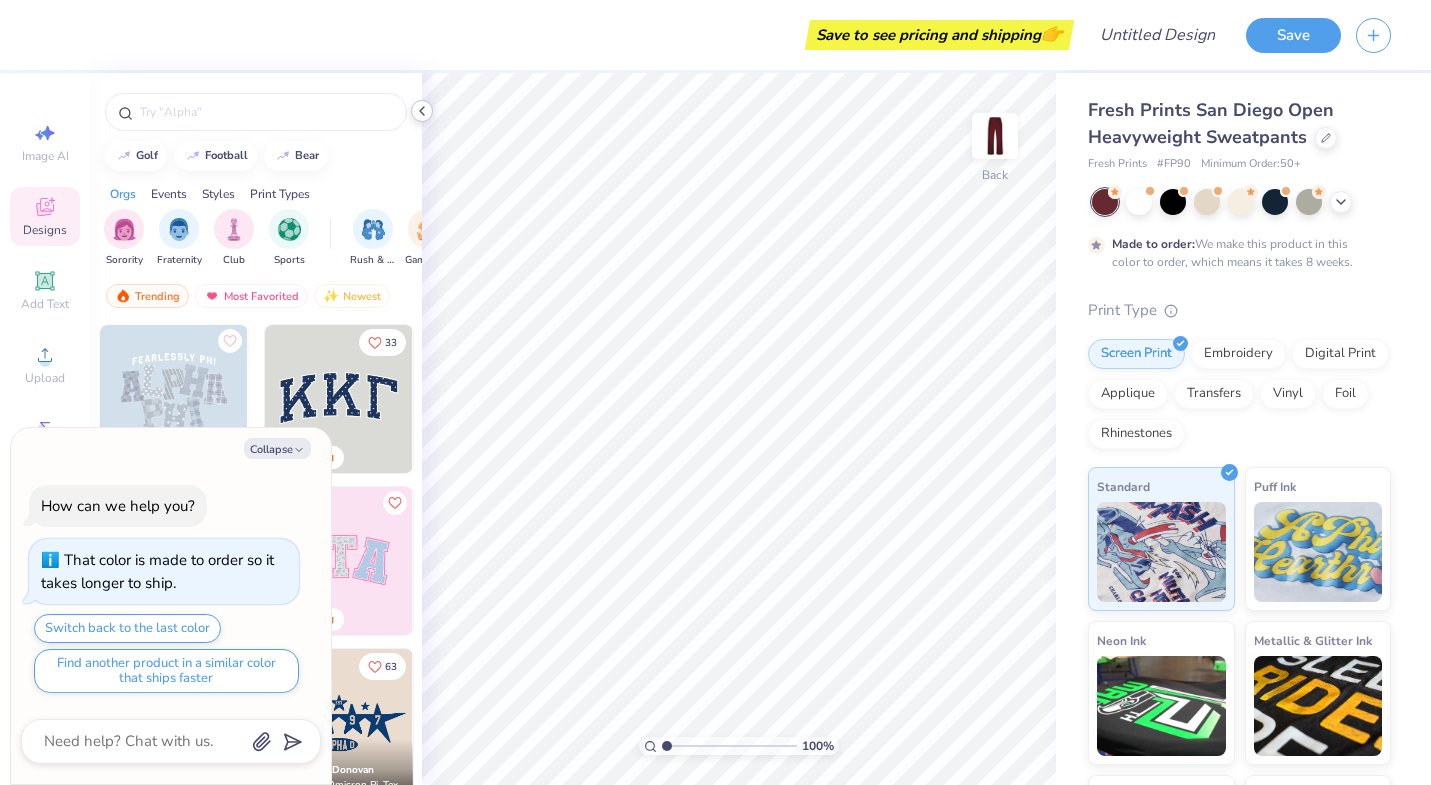 click 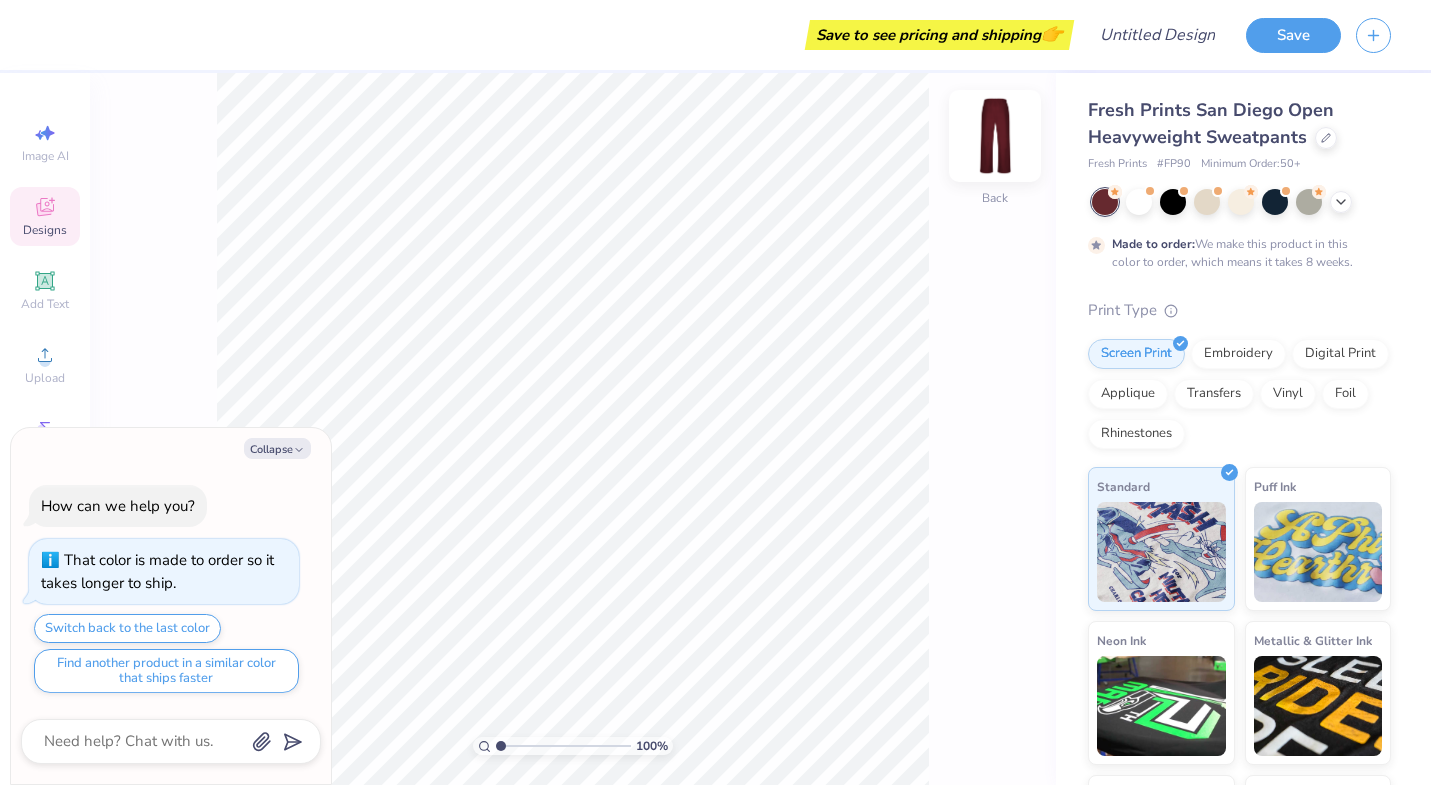 click at bounding box center (995, 136) 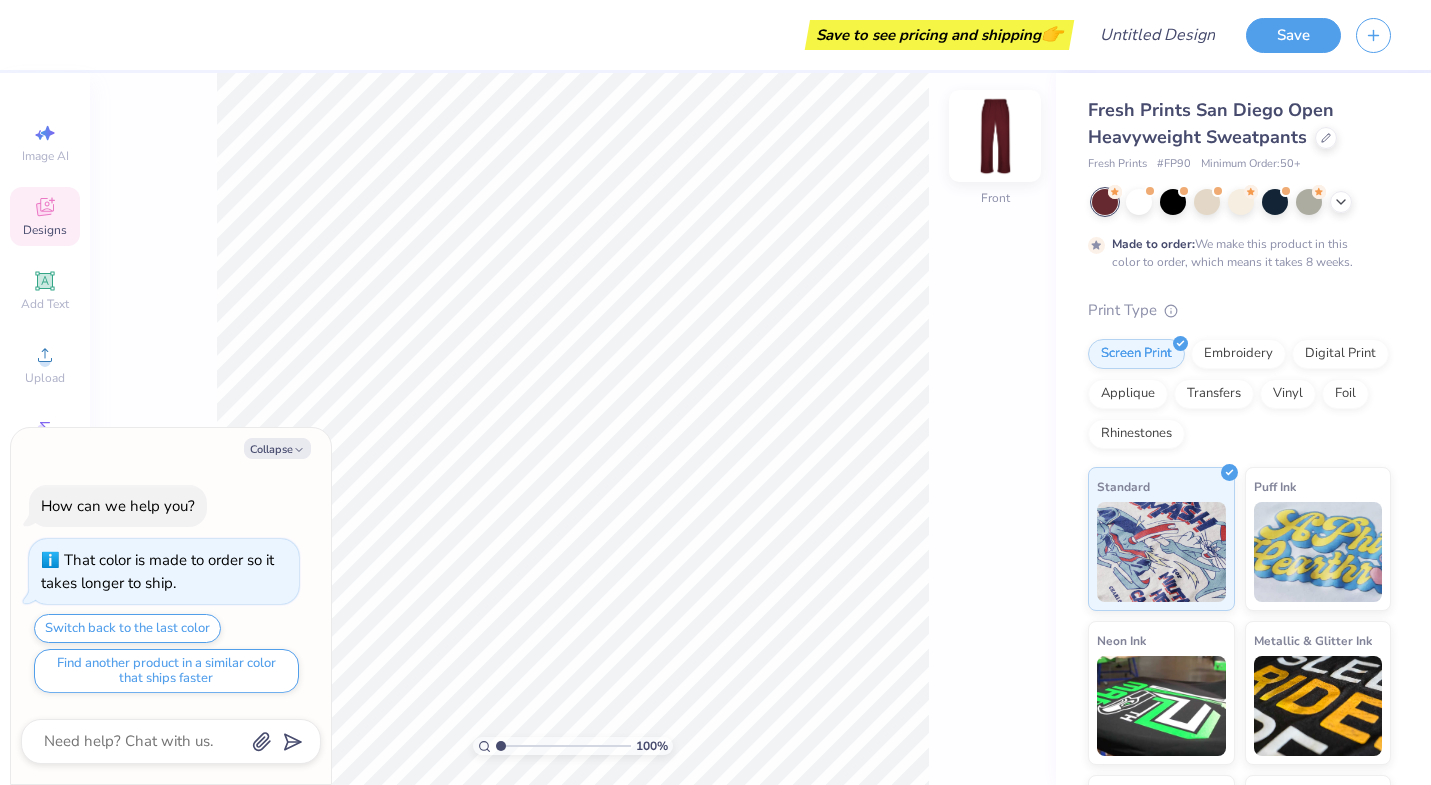 click at bounding box center [995, 136] 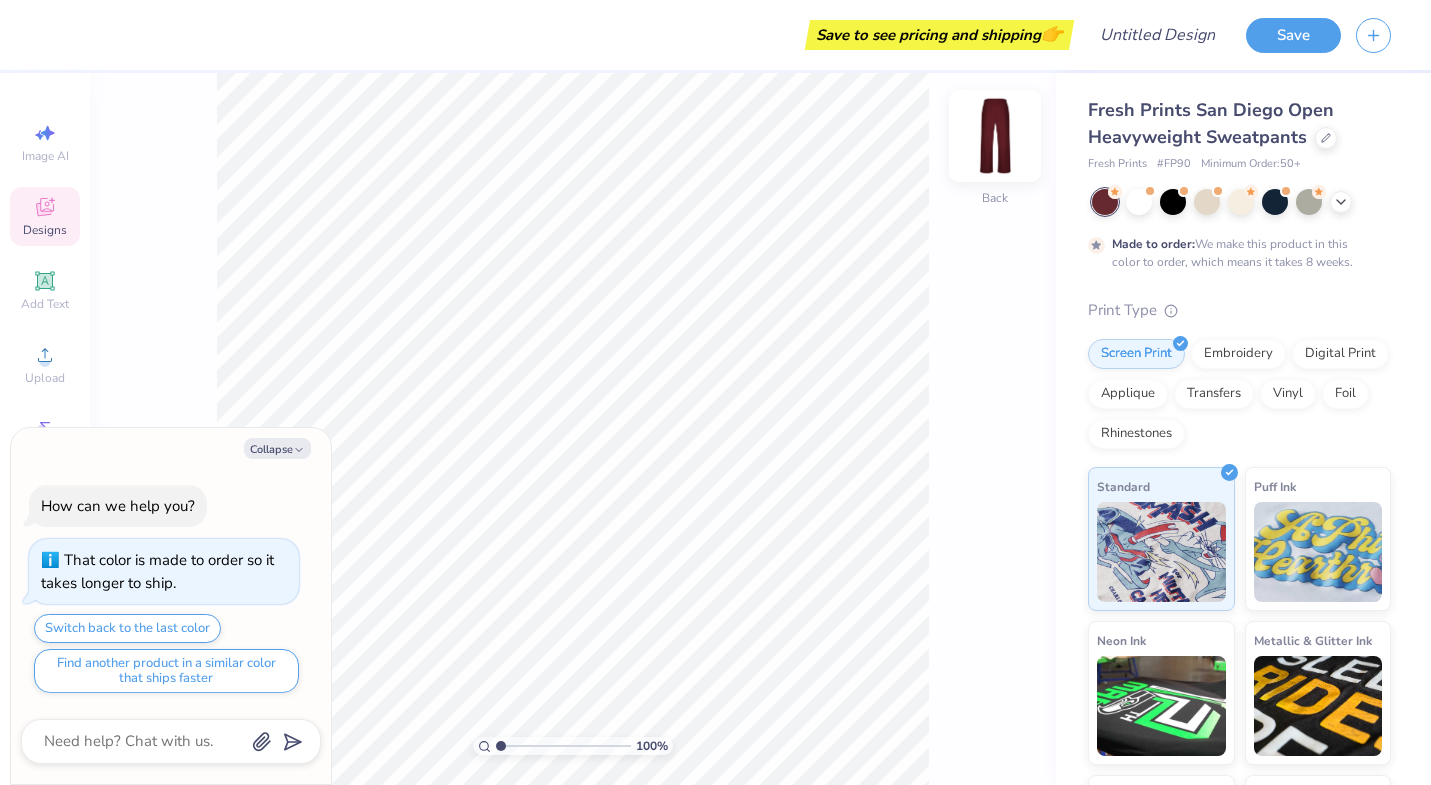 click at bounding box center (995, 136) 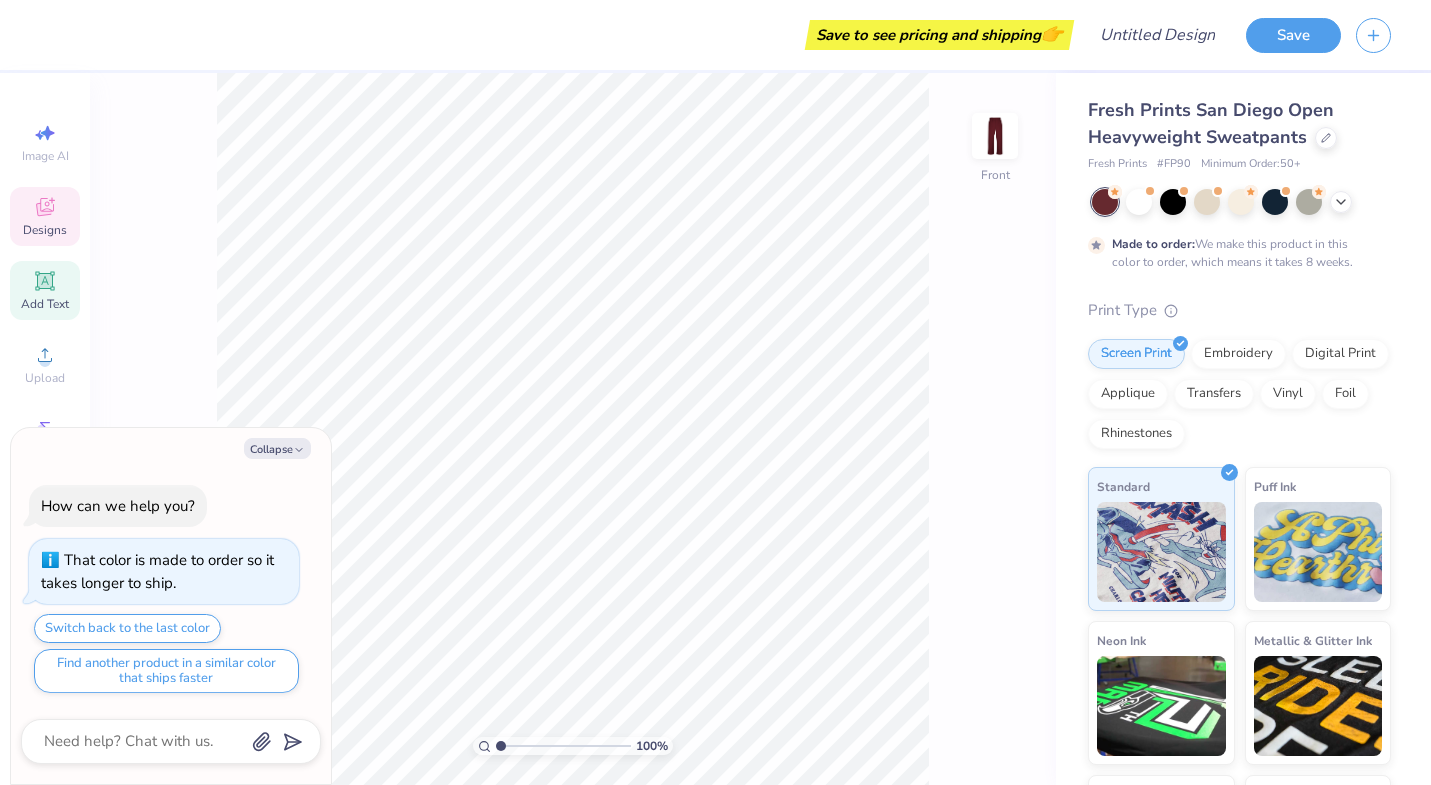 click 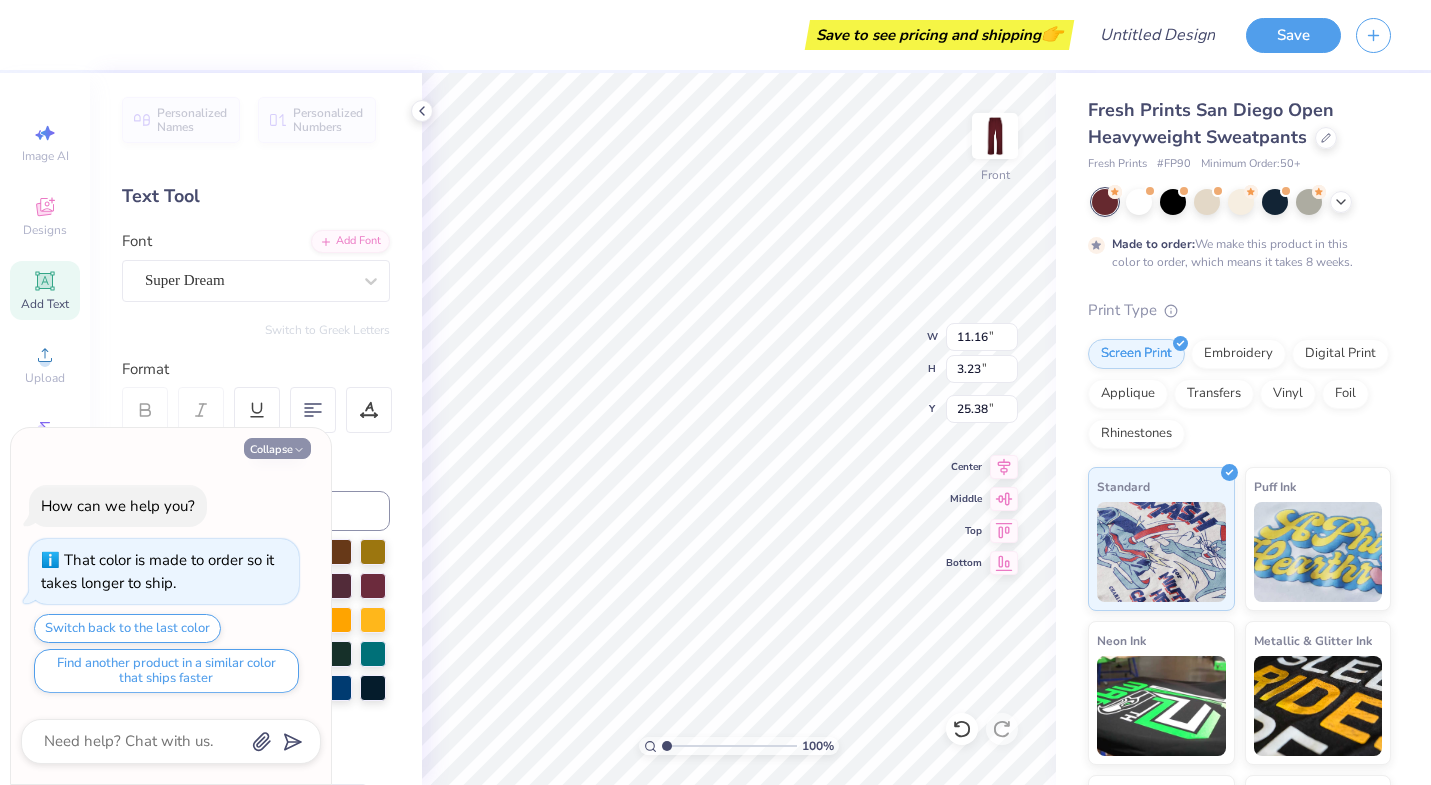 click on "Collapse" at bounding box center (277, 448) 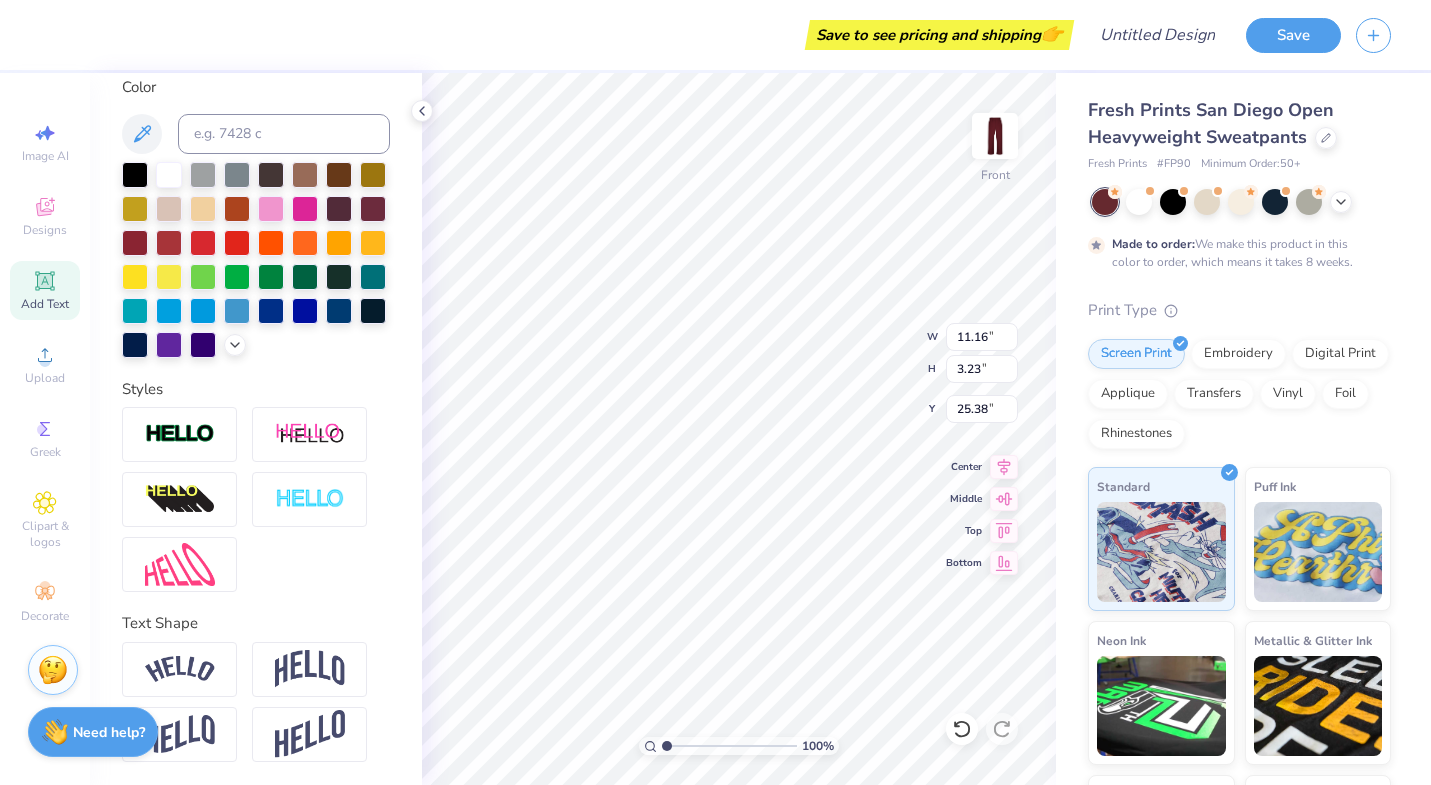 scroll, scrollTop: 0, scrollLeft: 0, axis: both 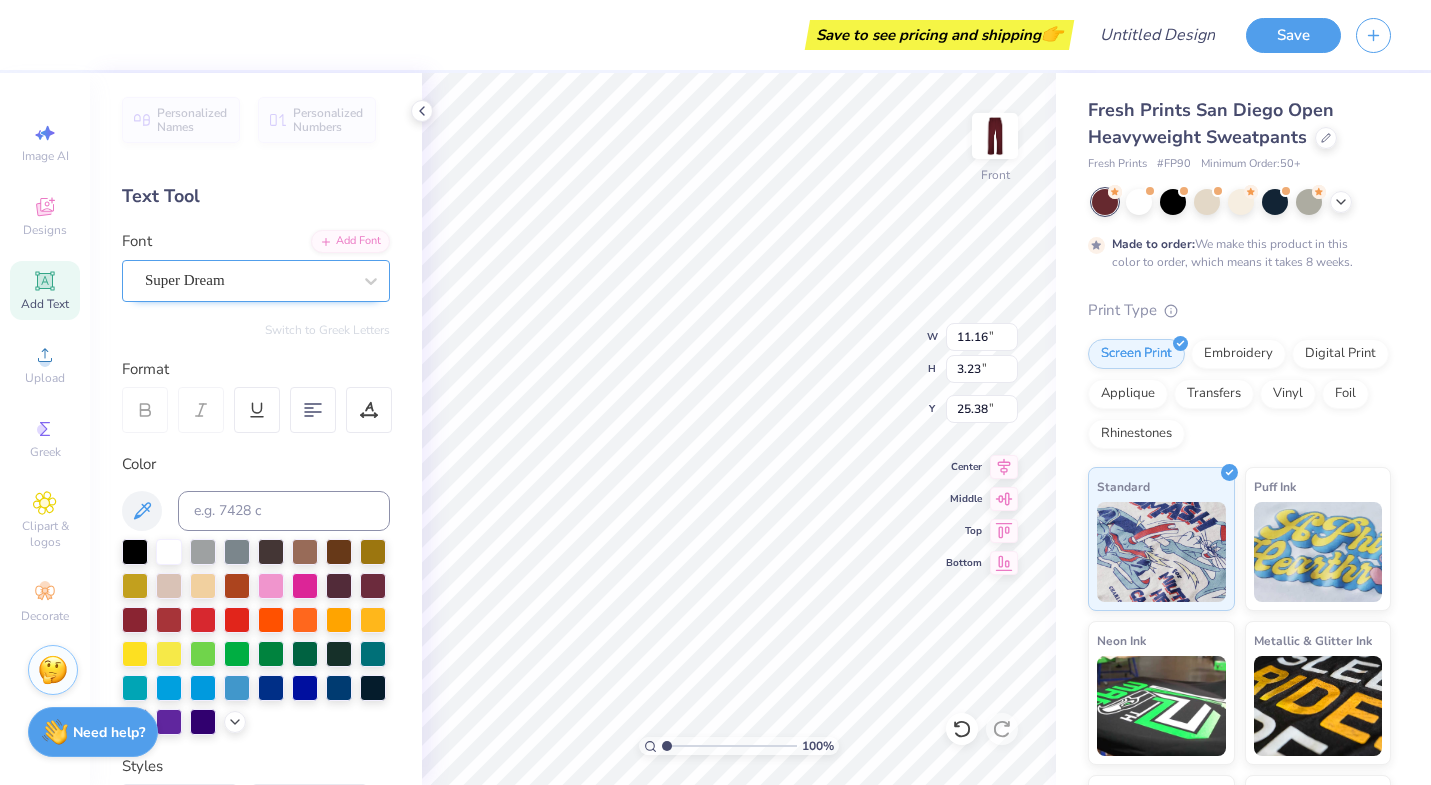 click on "Super Dream" at bounding box center [248, 280] 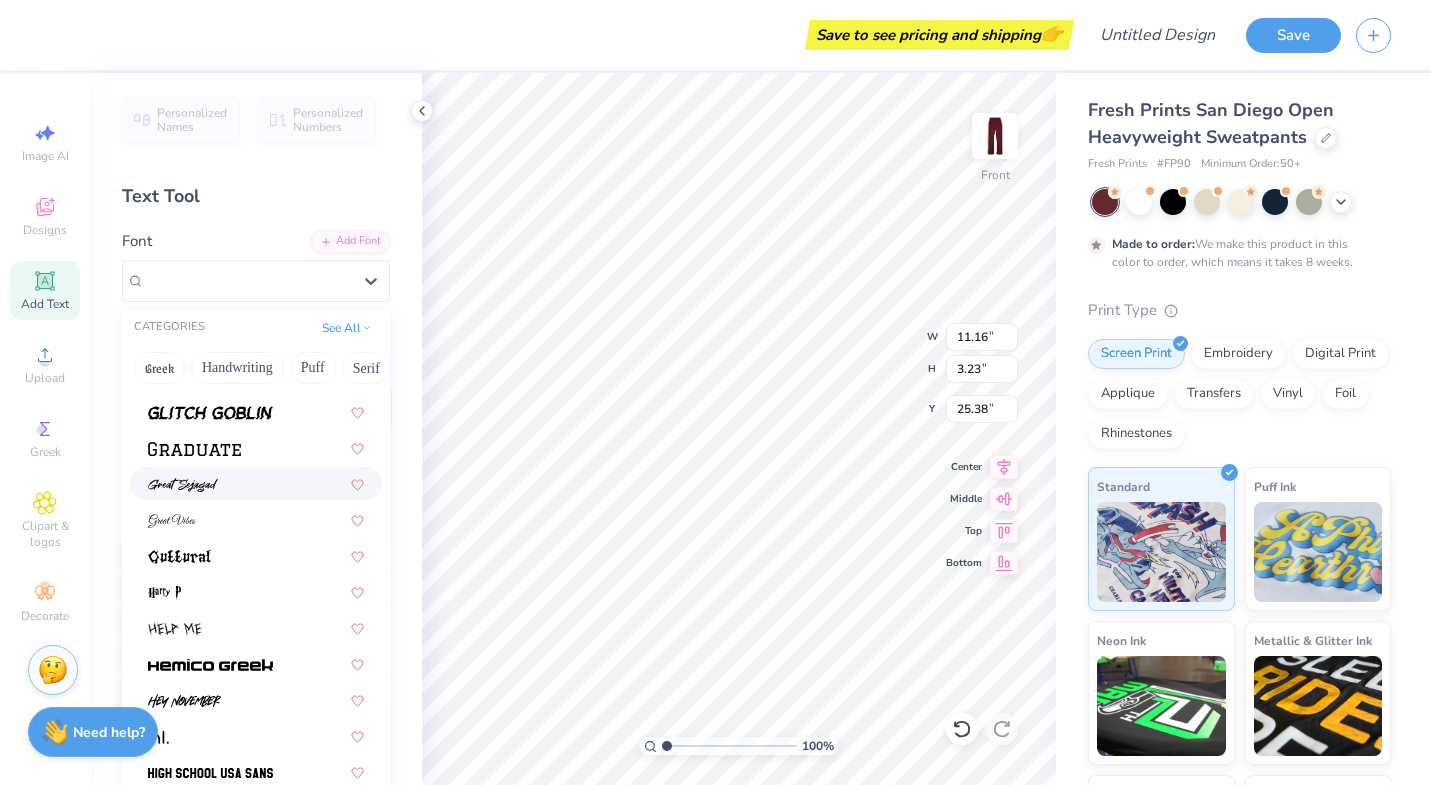 scroll, scrollTop: 4686, scrollLeft: 0, axis: vertical 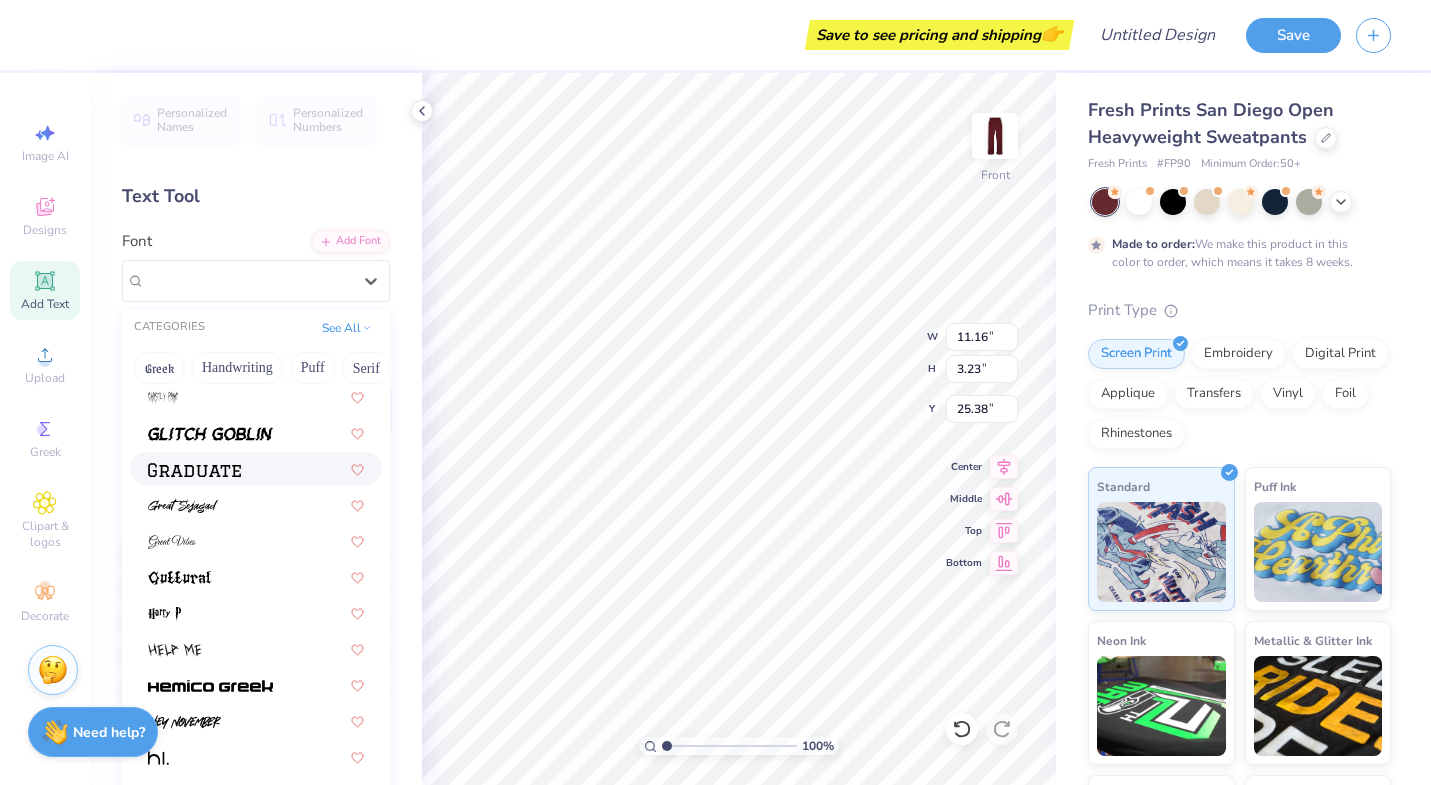 click at bounding box center (256, 468) 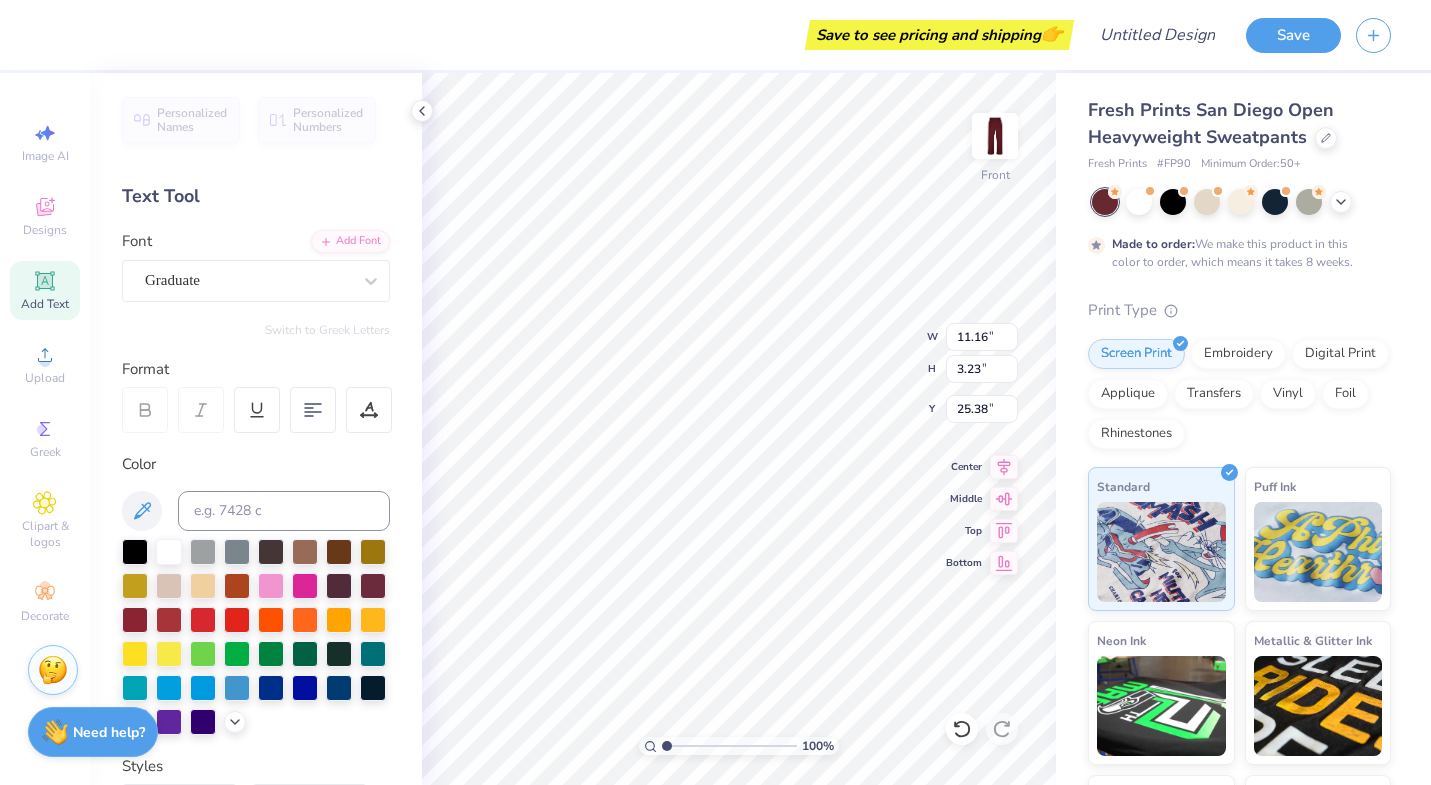 type on "11.03" 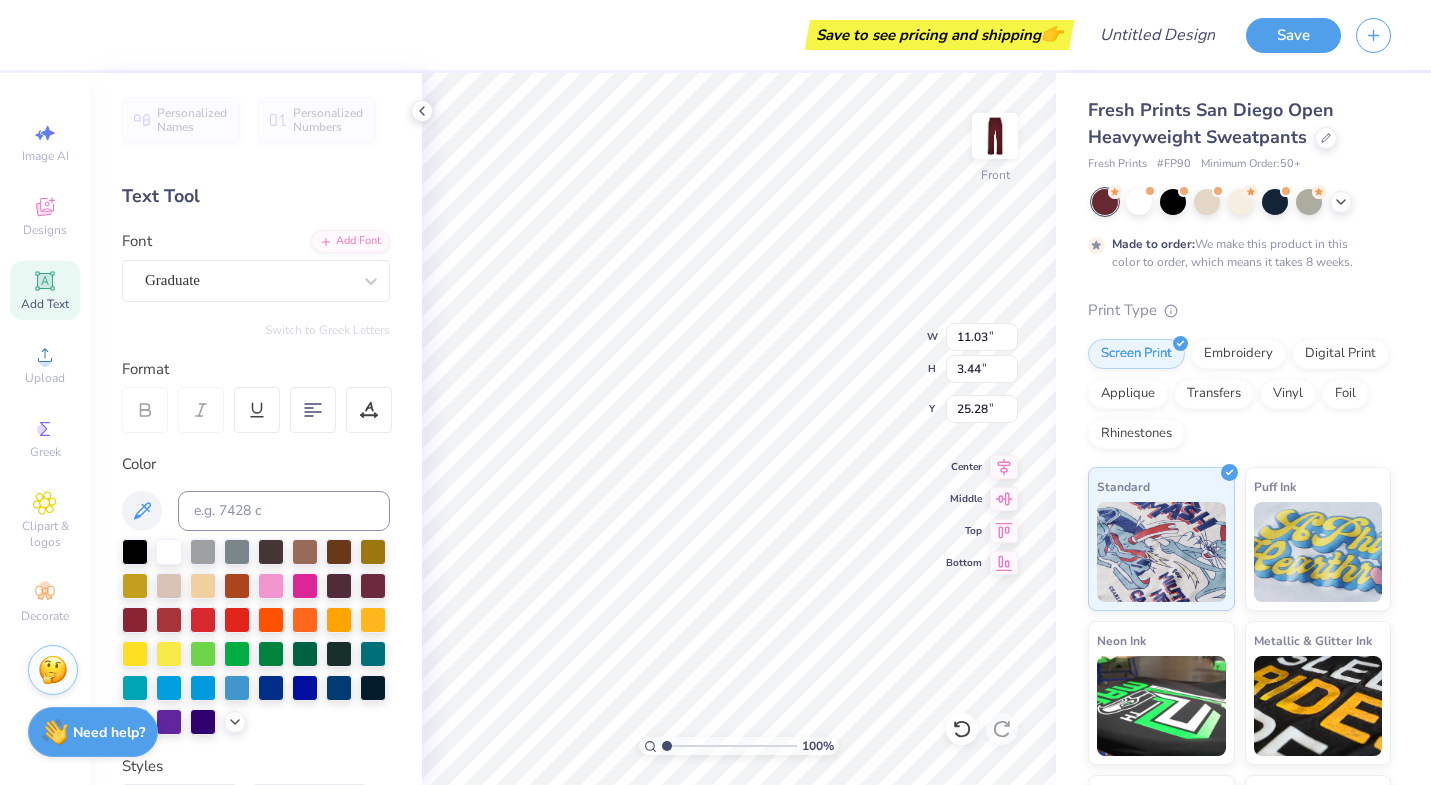 paste on ", , and" 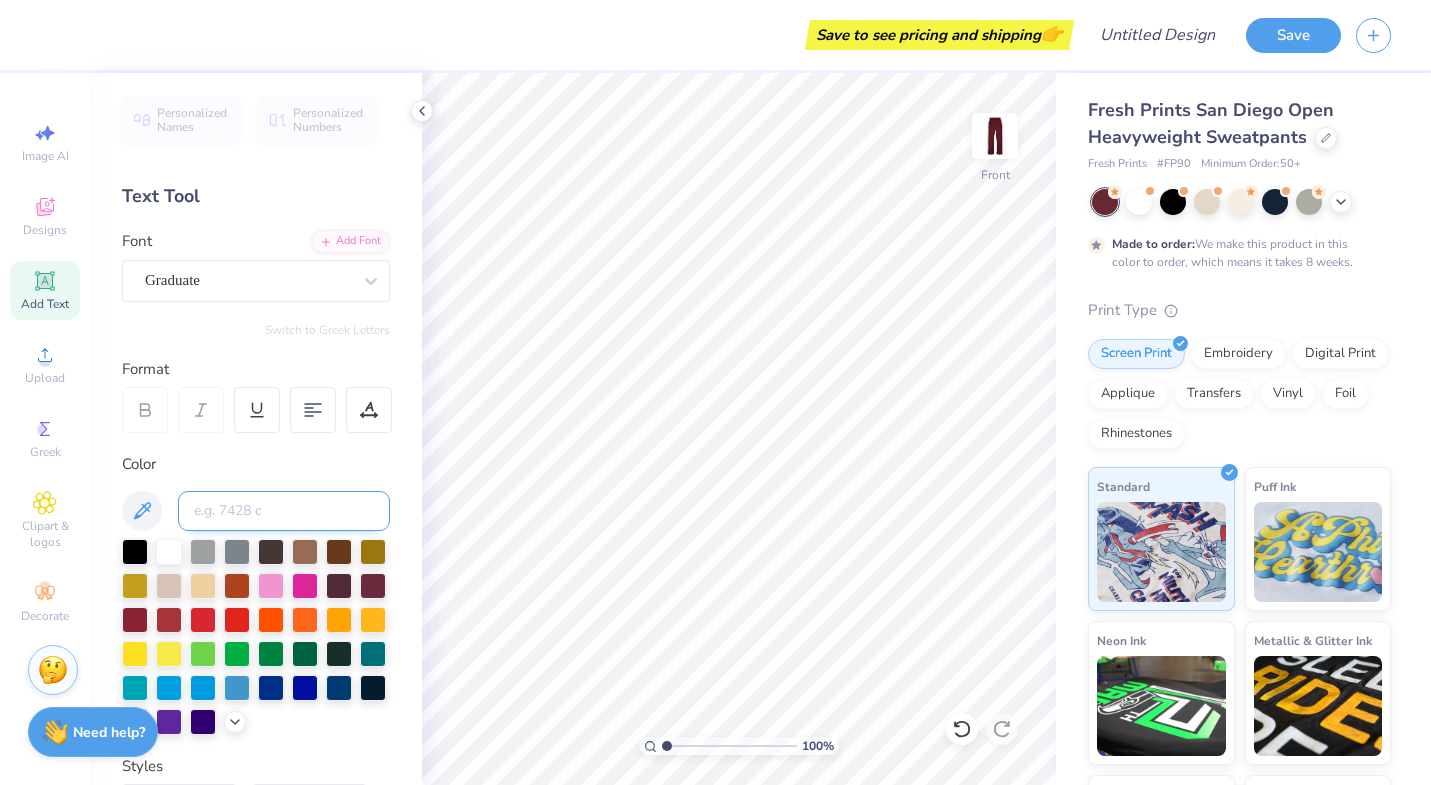 click at bounding box center (284, 511) 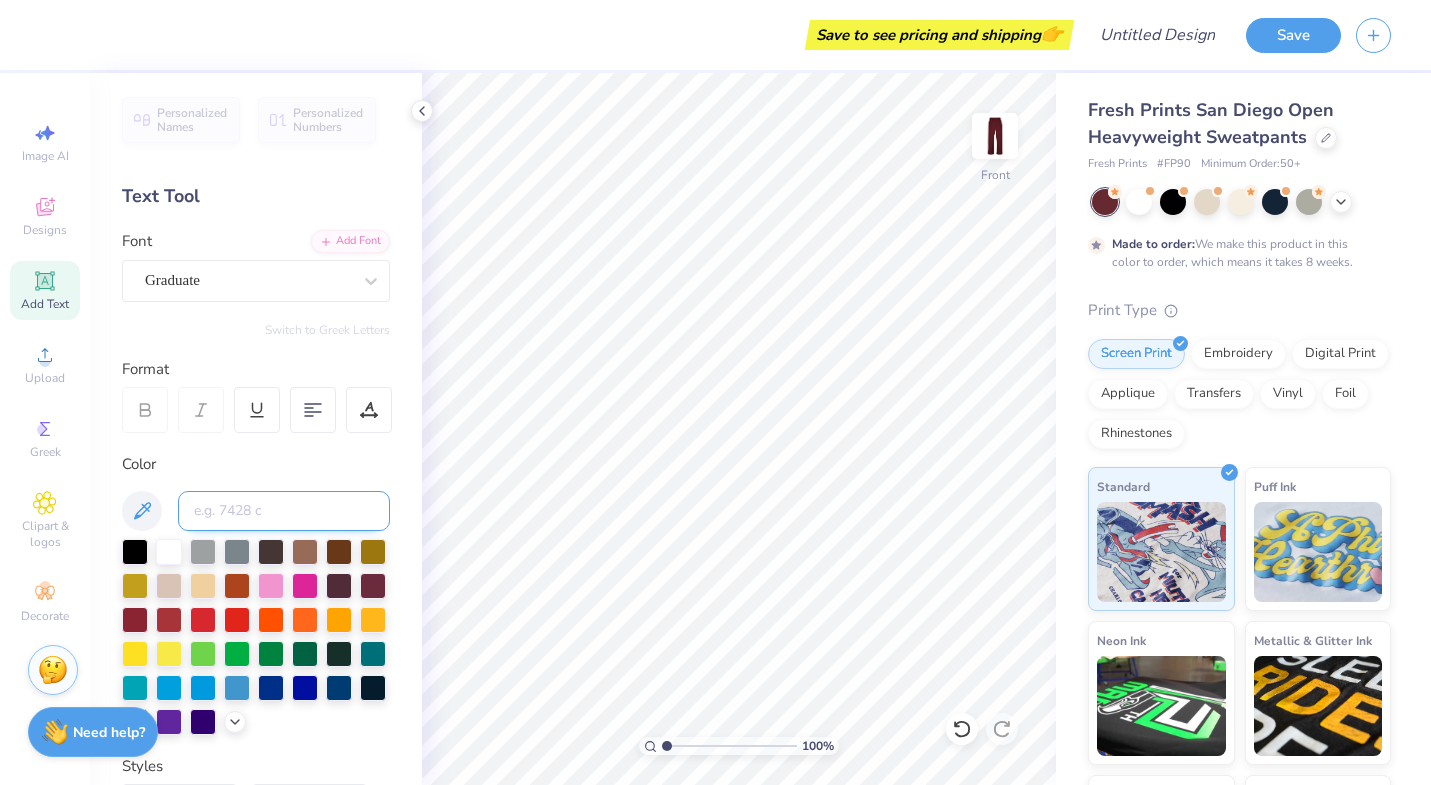 click at bounding box center [284, 511] 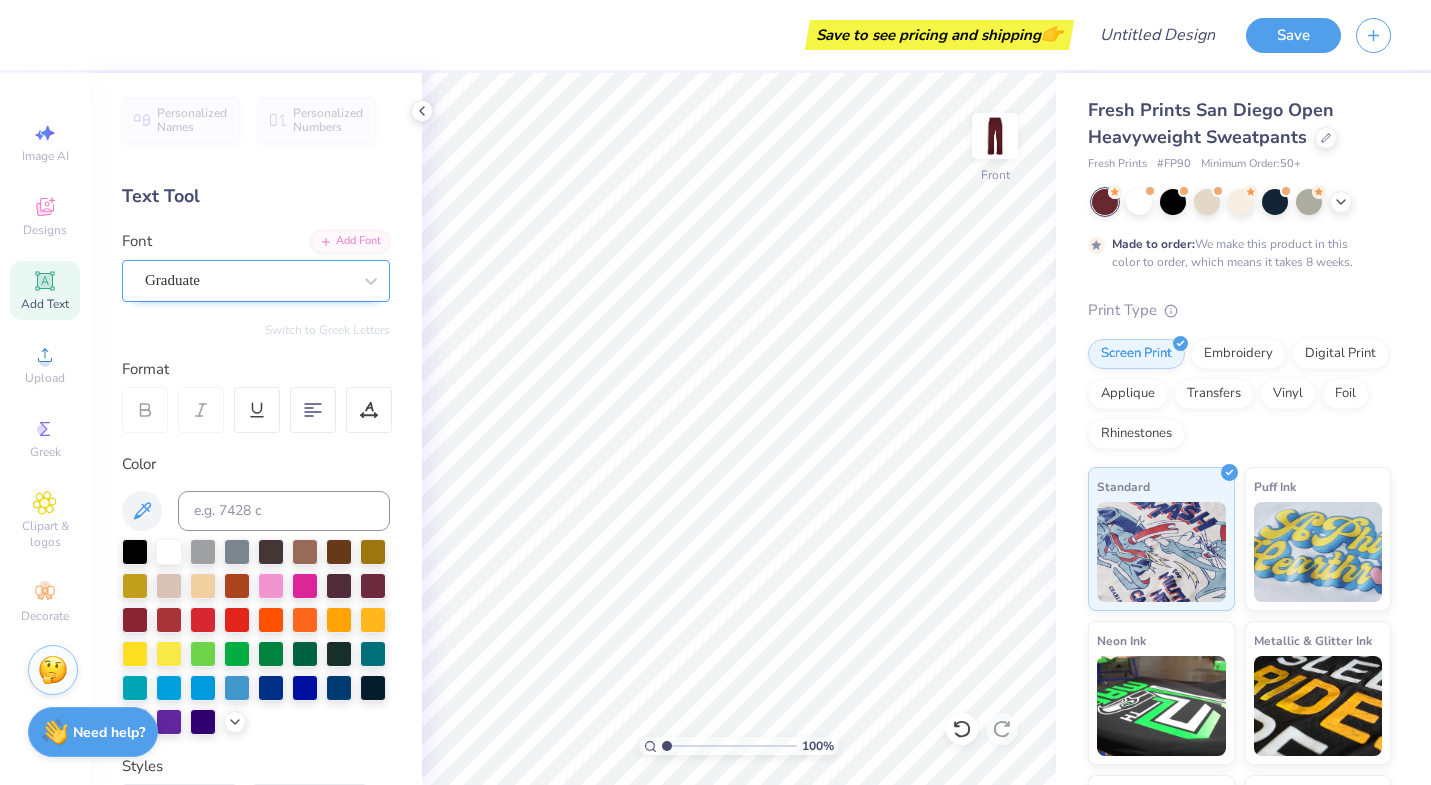 click on "Graduate" at bounding box center [248, 280] 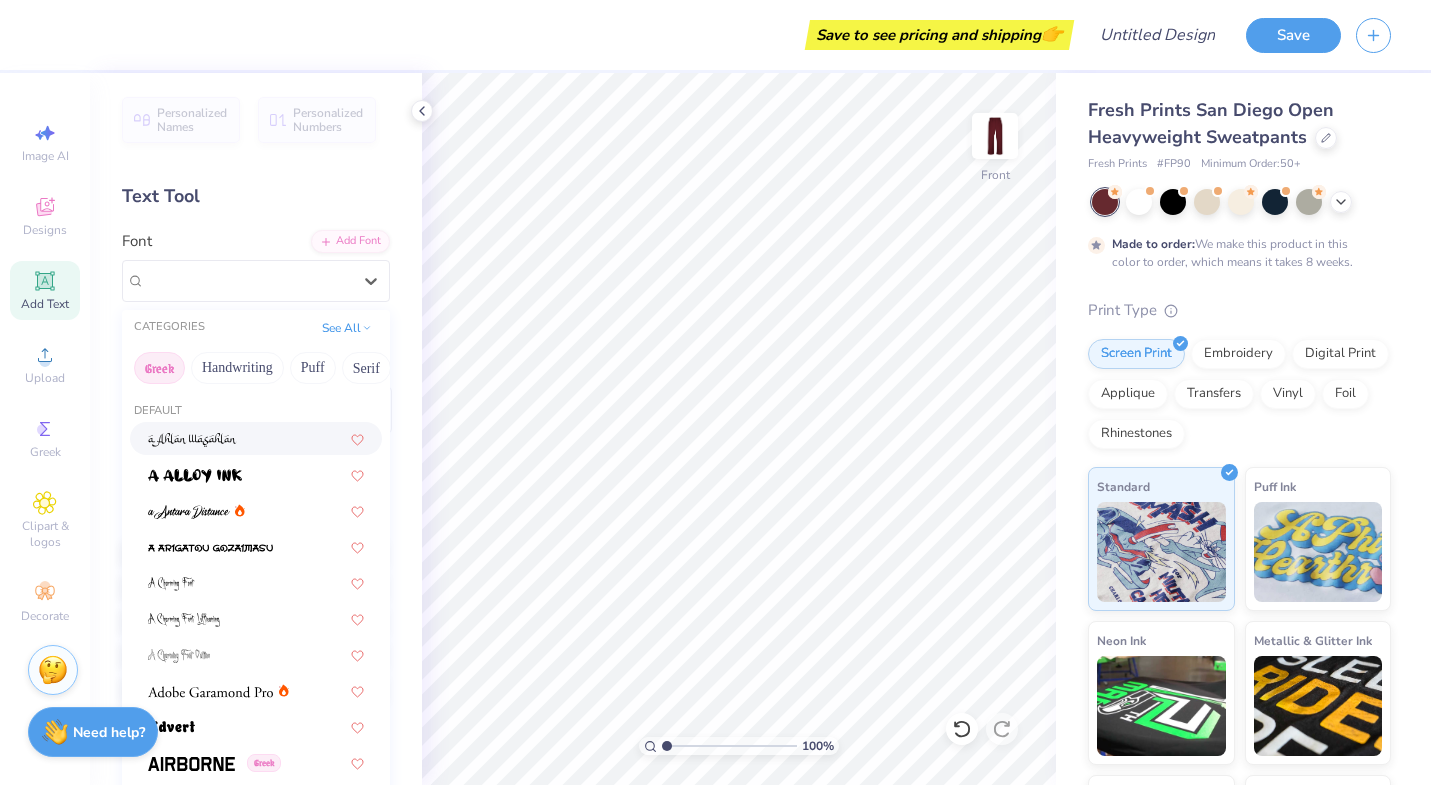 click on "Greek" at bounding box center (159, 368) 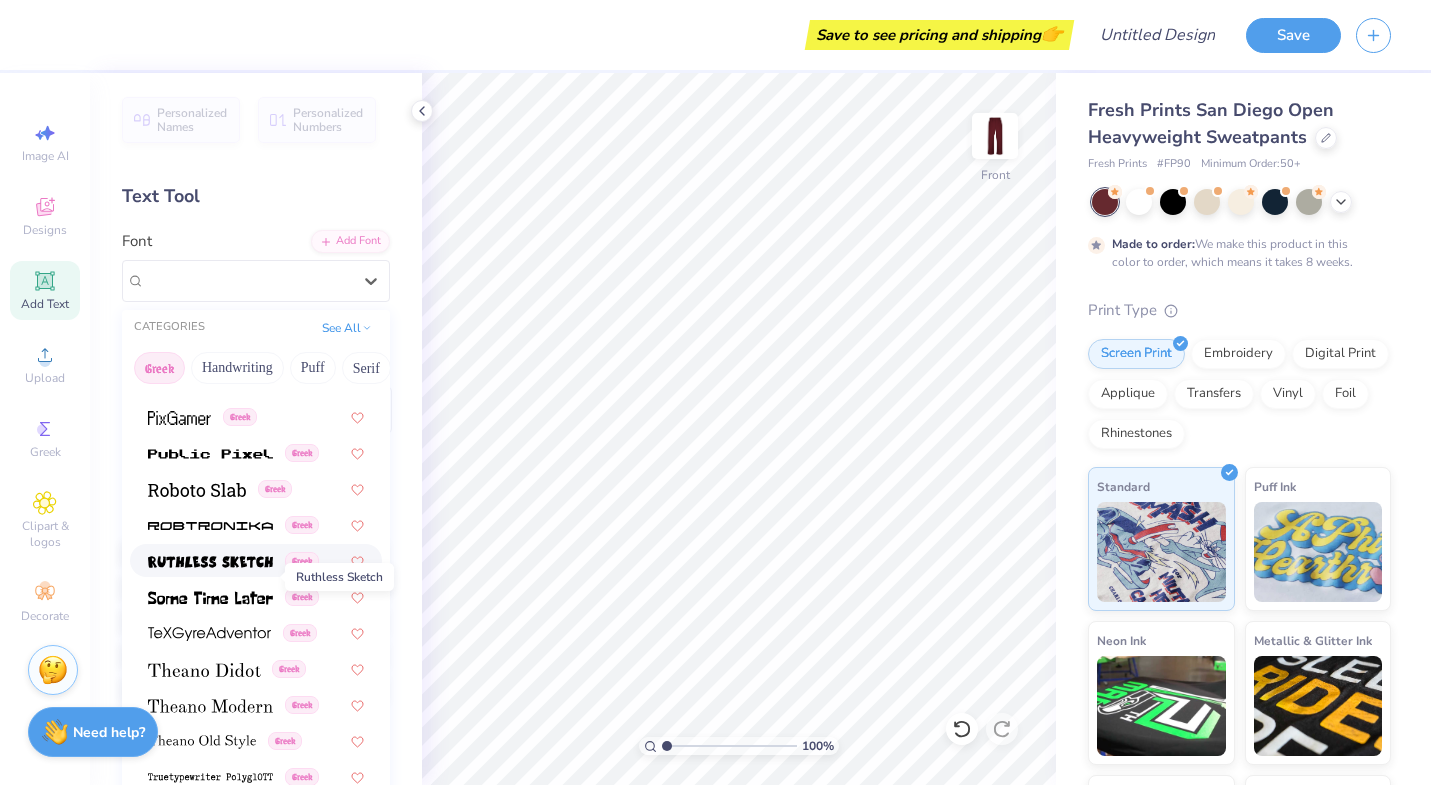 scroll, scrollTop: 0, scrollLeft: 0, axis: both 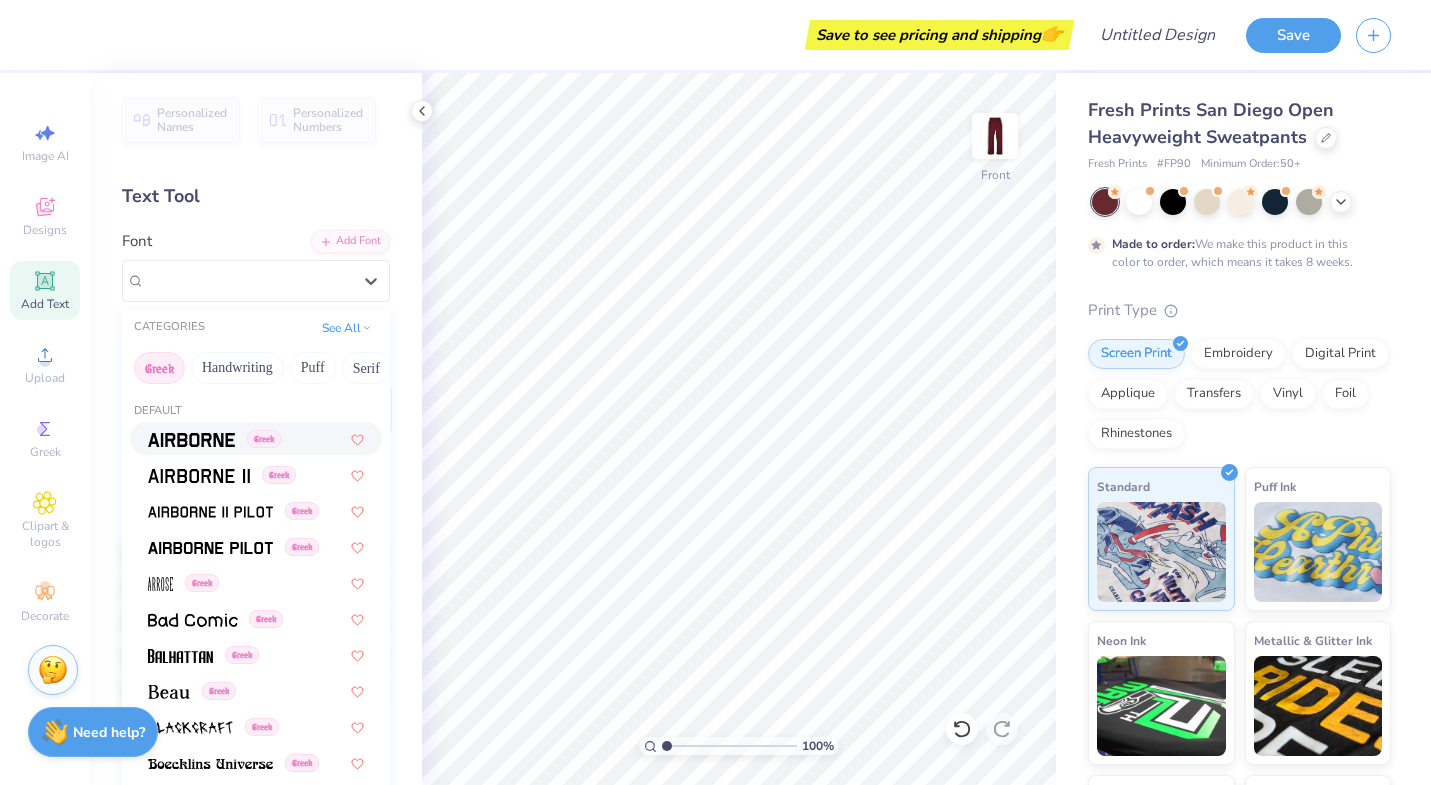 click at bounding box center (191, 440) 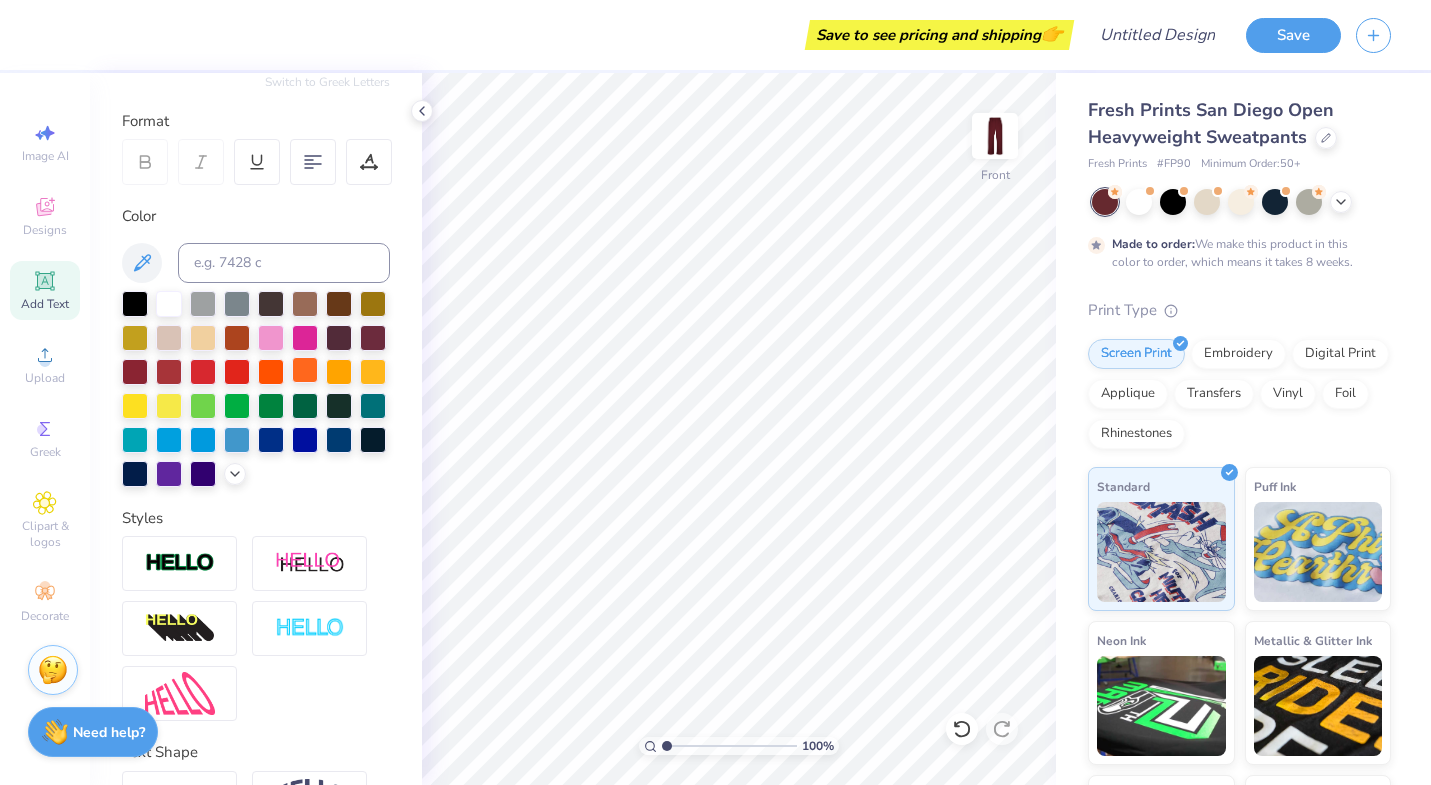 scroll, scrollTop: 377, scrollLeft: 0, axis: vertical 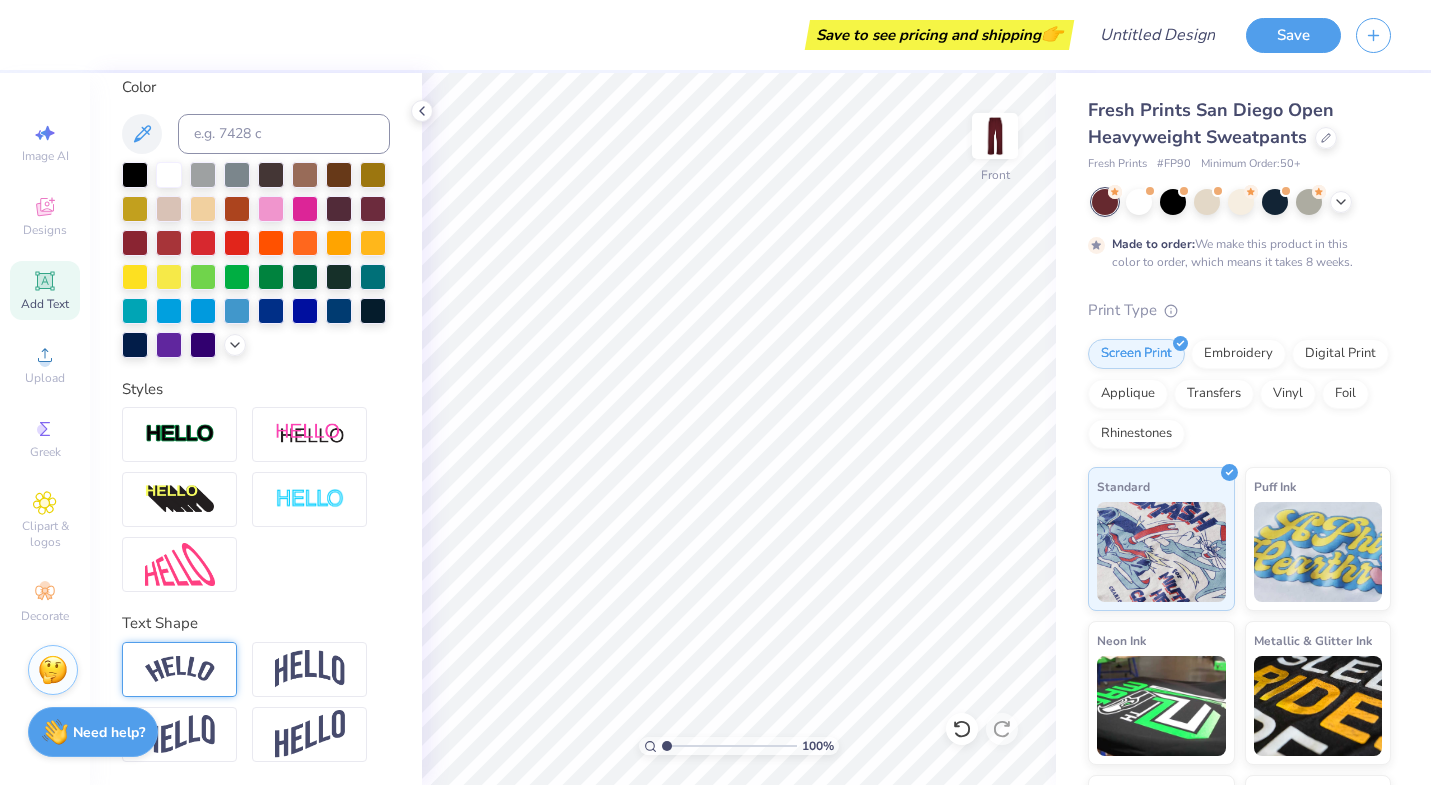 click at bounding box center (180, 669) 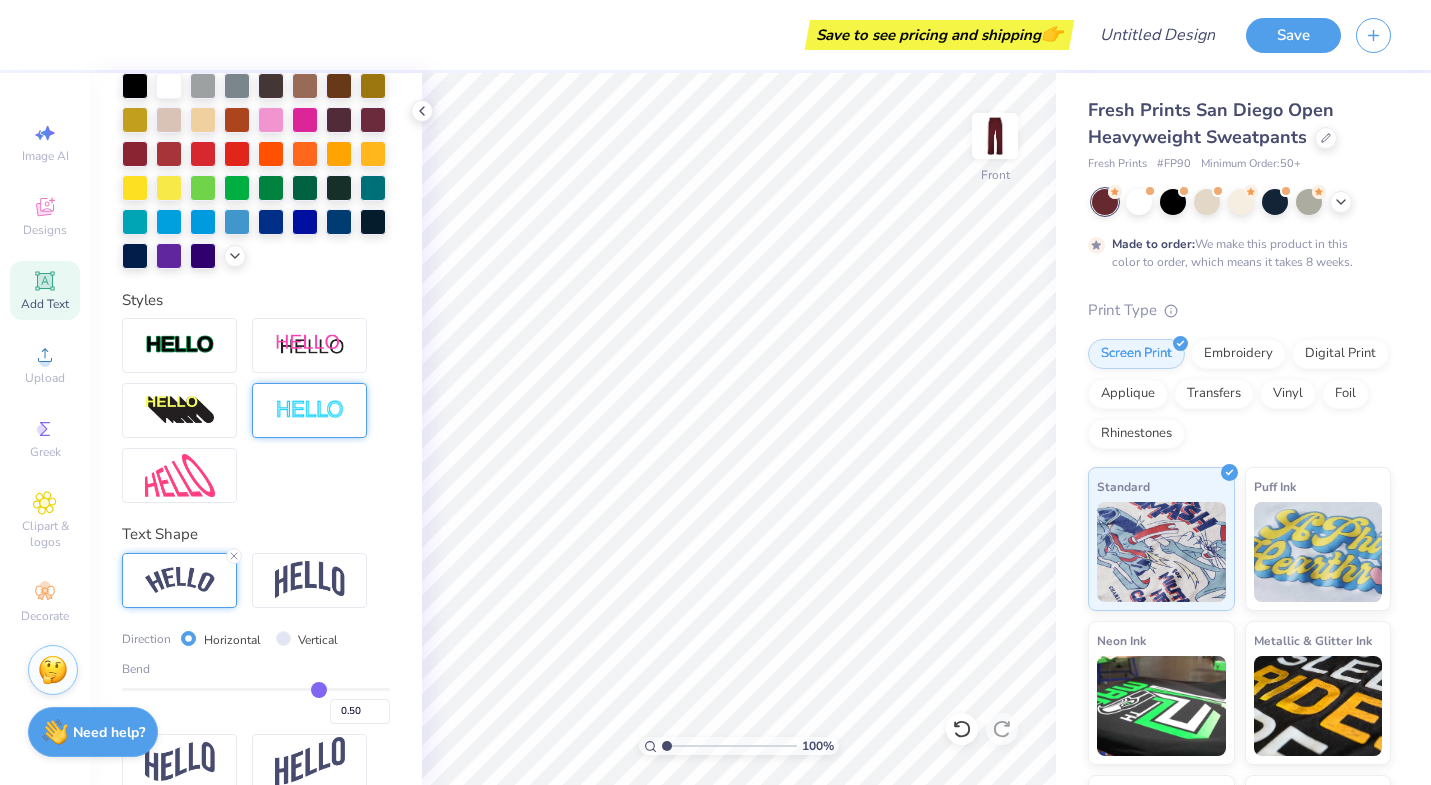 scroll, scrollTop: 460, scrollLeft: 0, axis: vertical 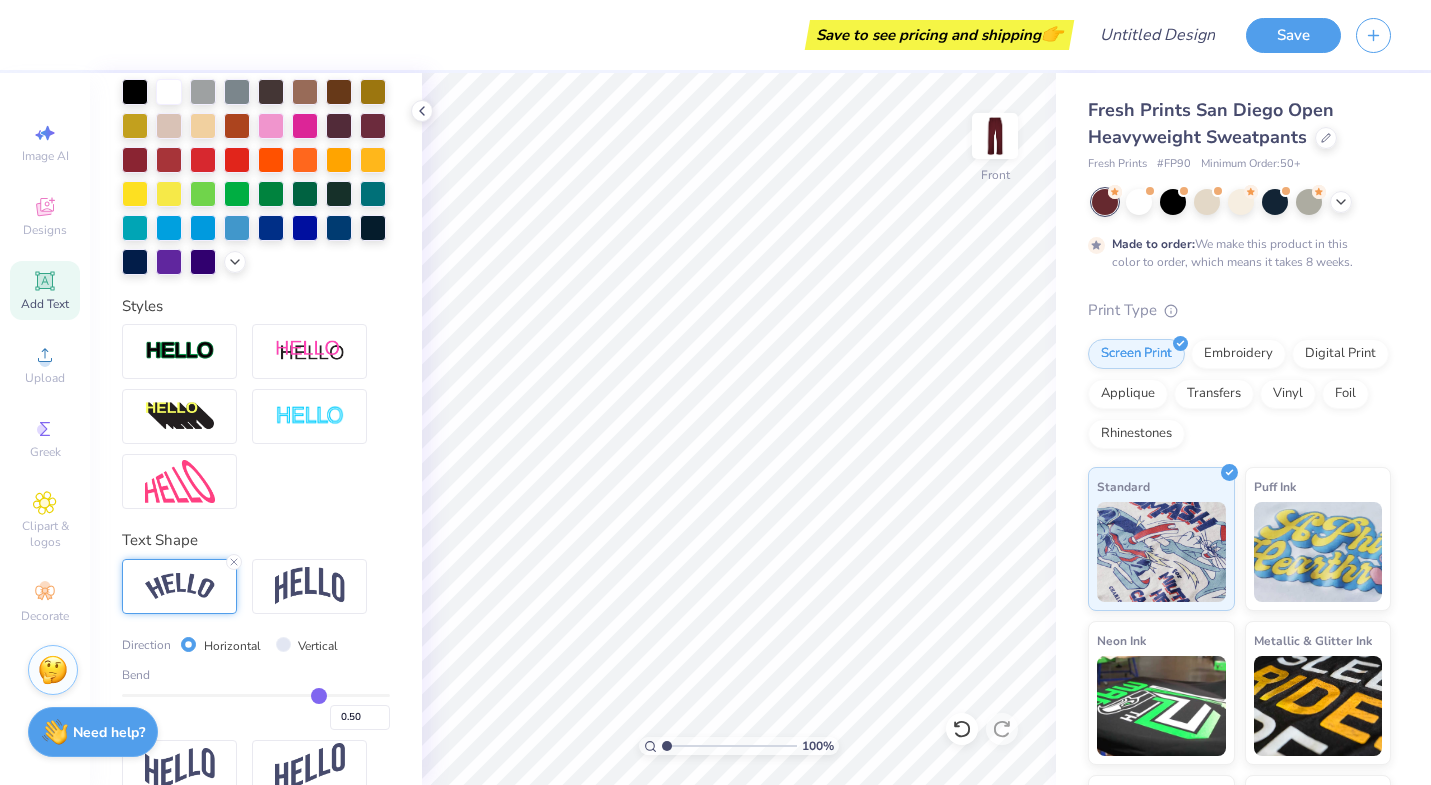 click on "Direction Horizontal Vertical Bend 0.50" at bounding box center (256, 677) 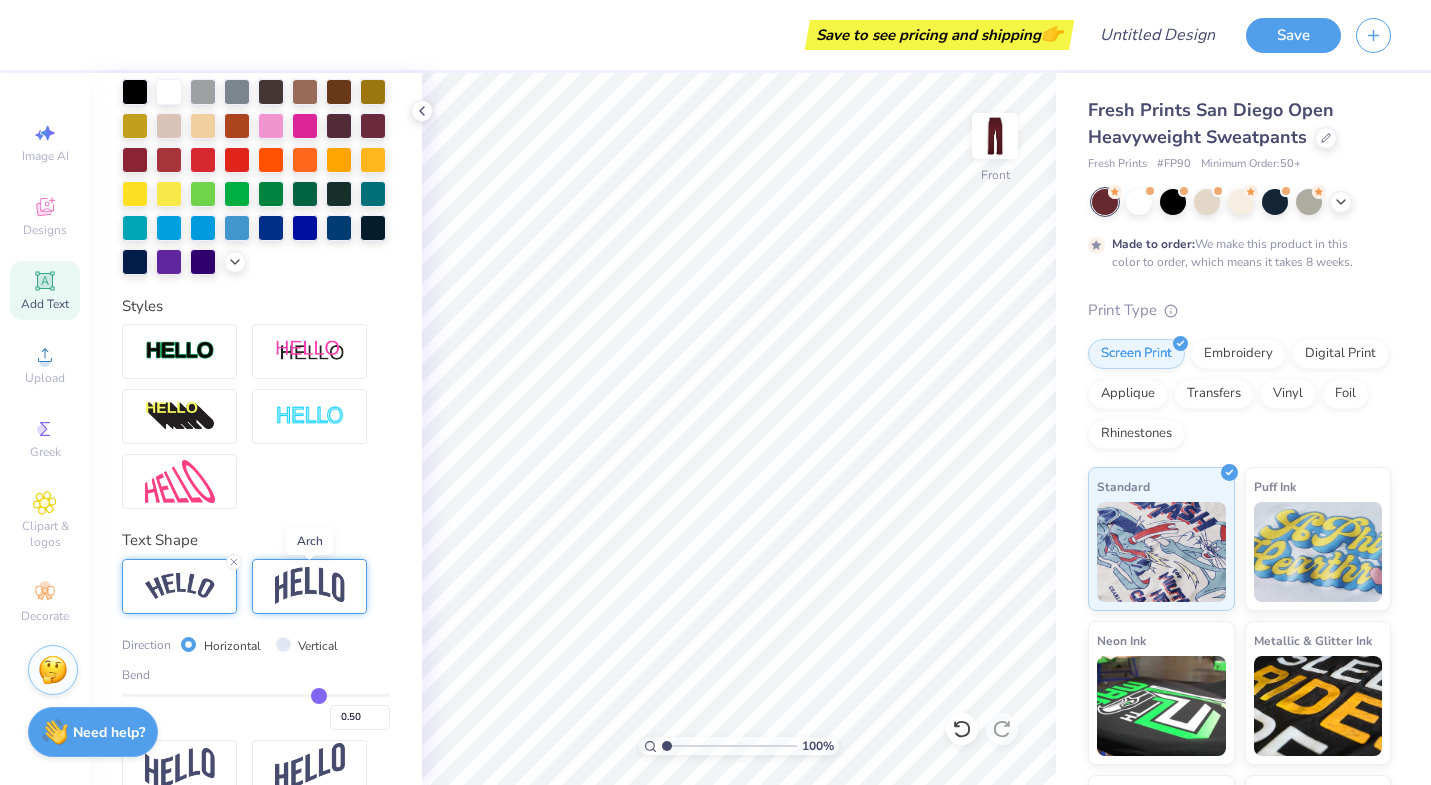 click at bounding box center (310, 586) 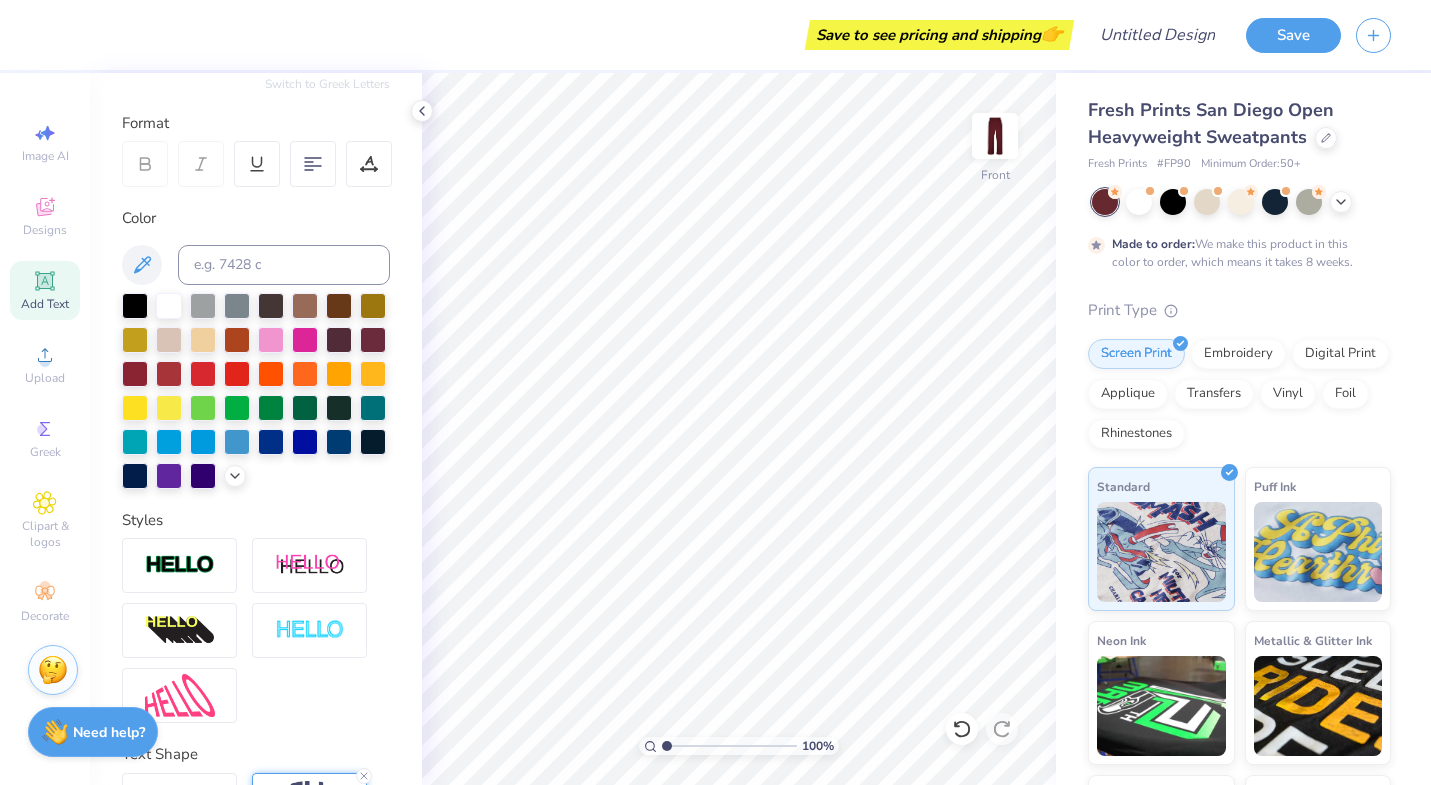 scroll, scrollTop: 0, scrollLeft: 0, axis: both 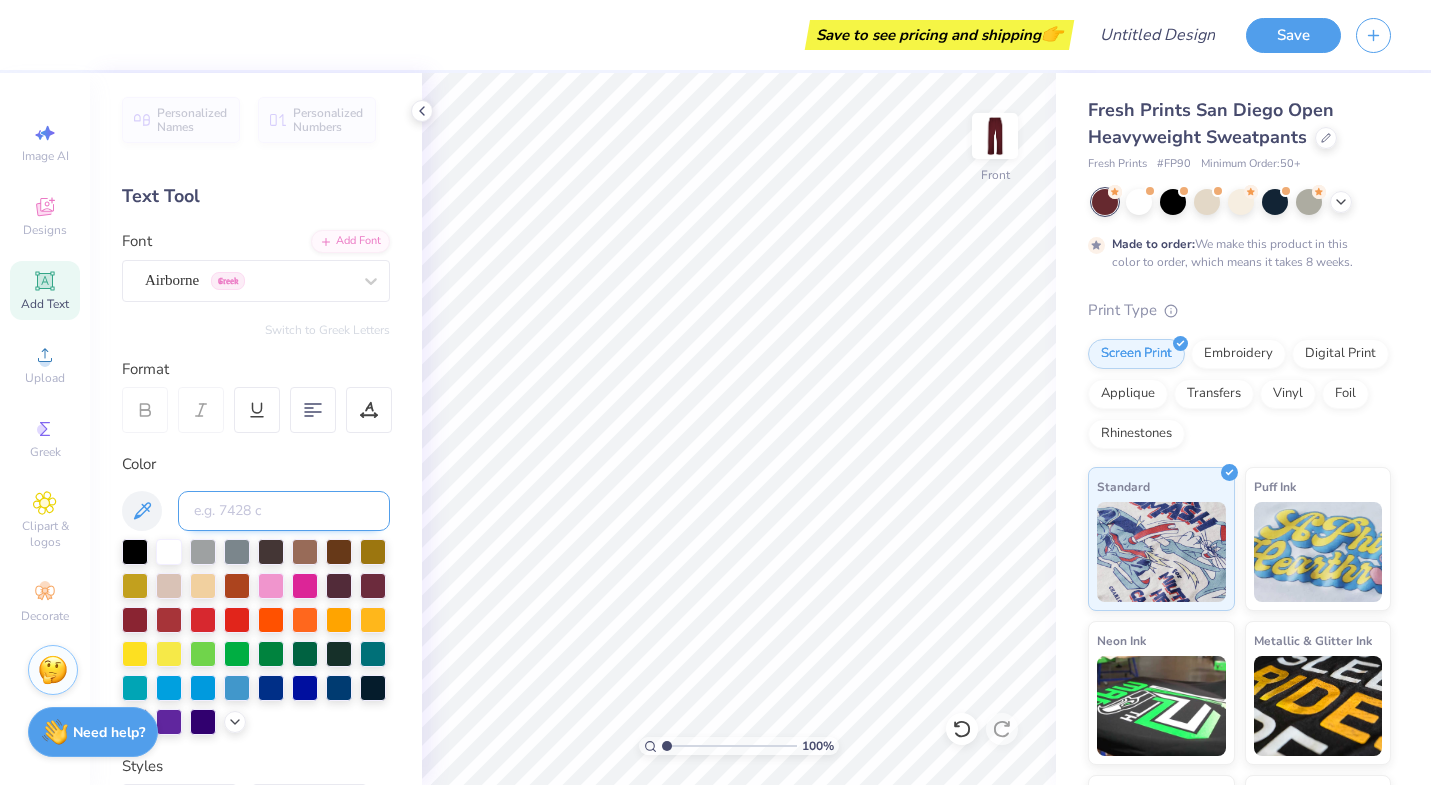 click at bounding box center [284, 511] 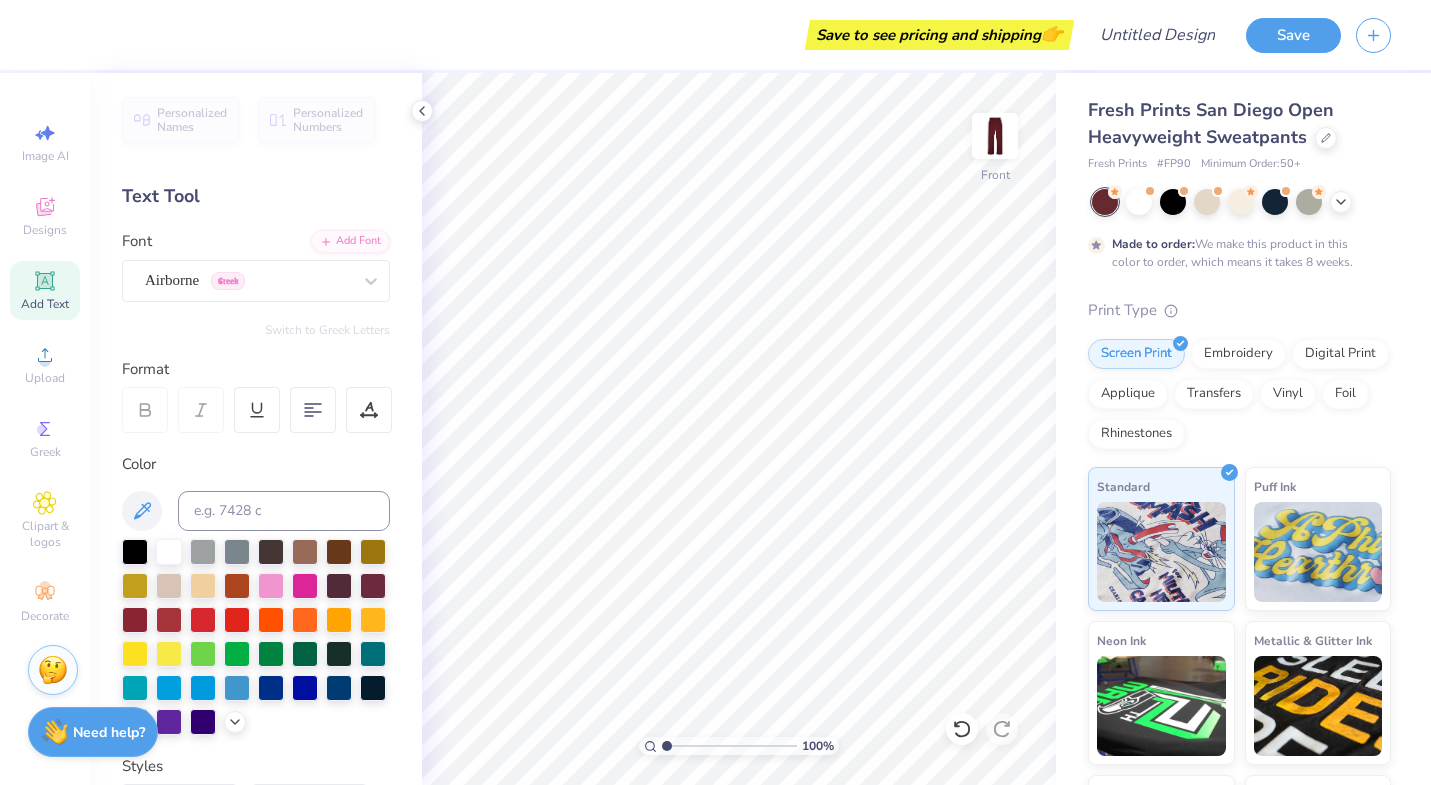 click on "Add Text" at bounding box center [45, 290] 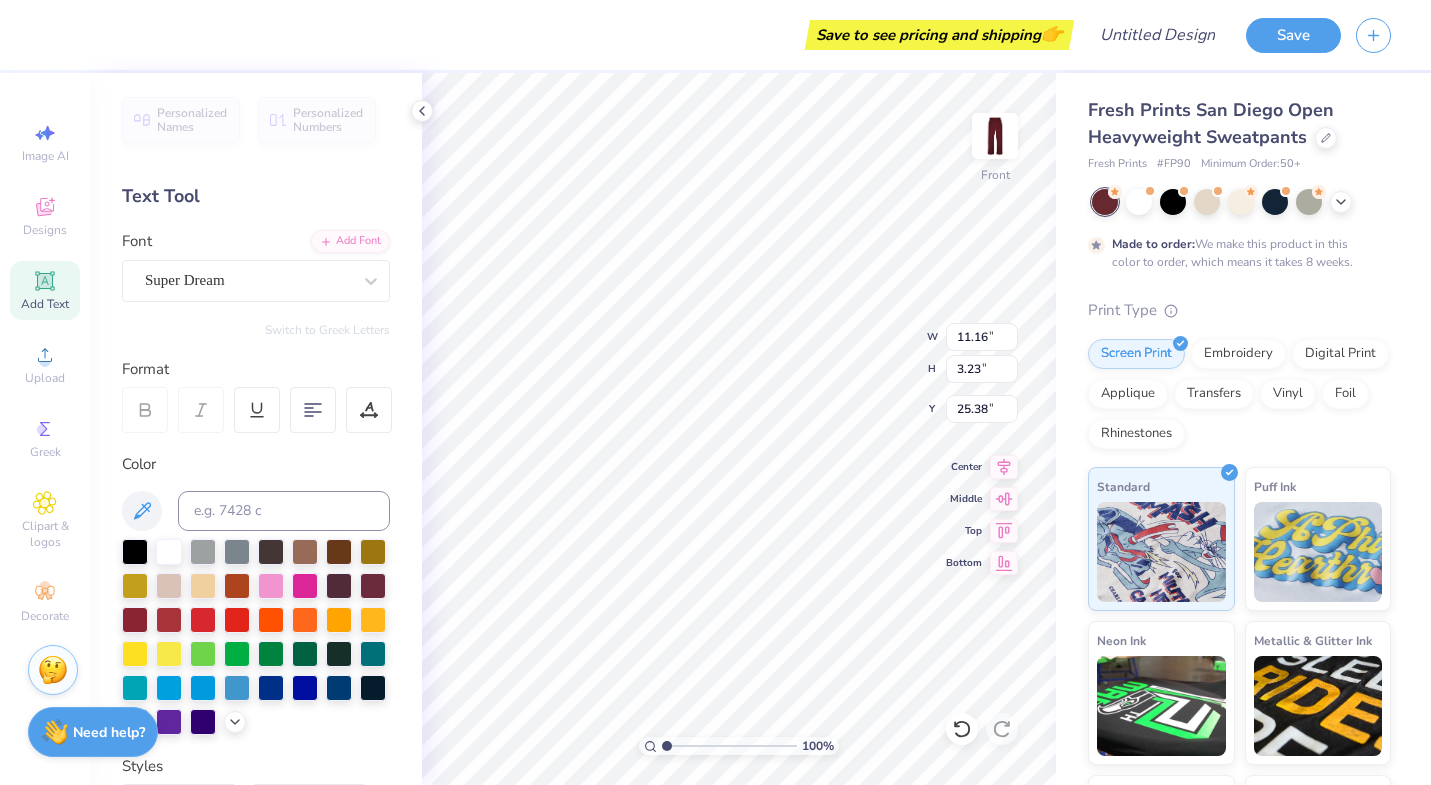 type on "T" 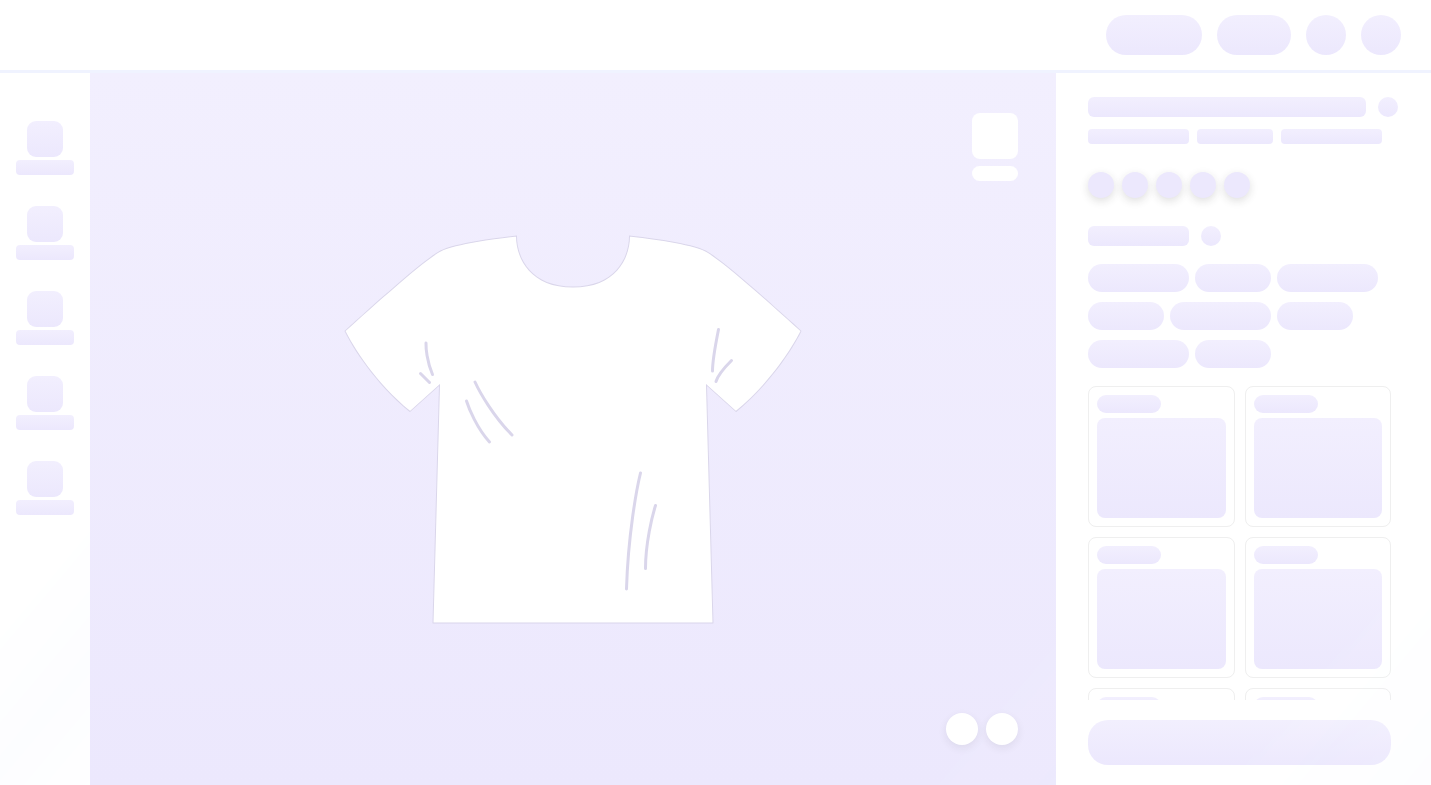 scroll, scrollTop: 0, scrollLeft: 0, axis: both 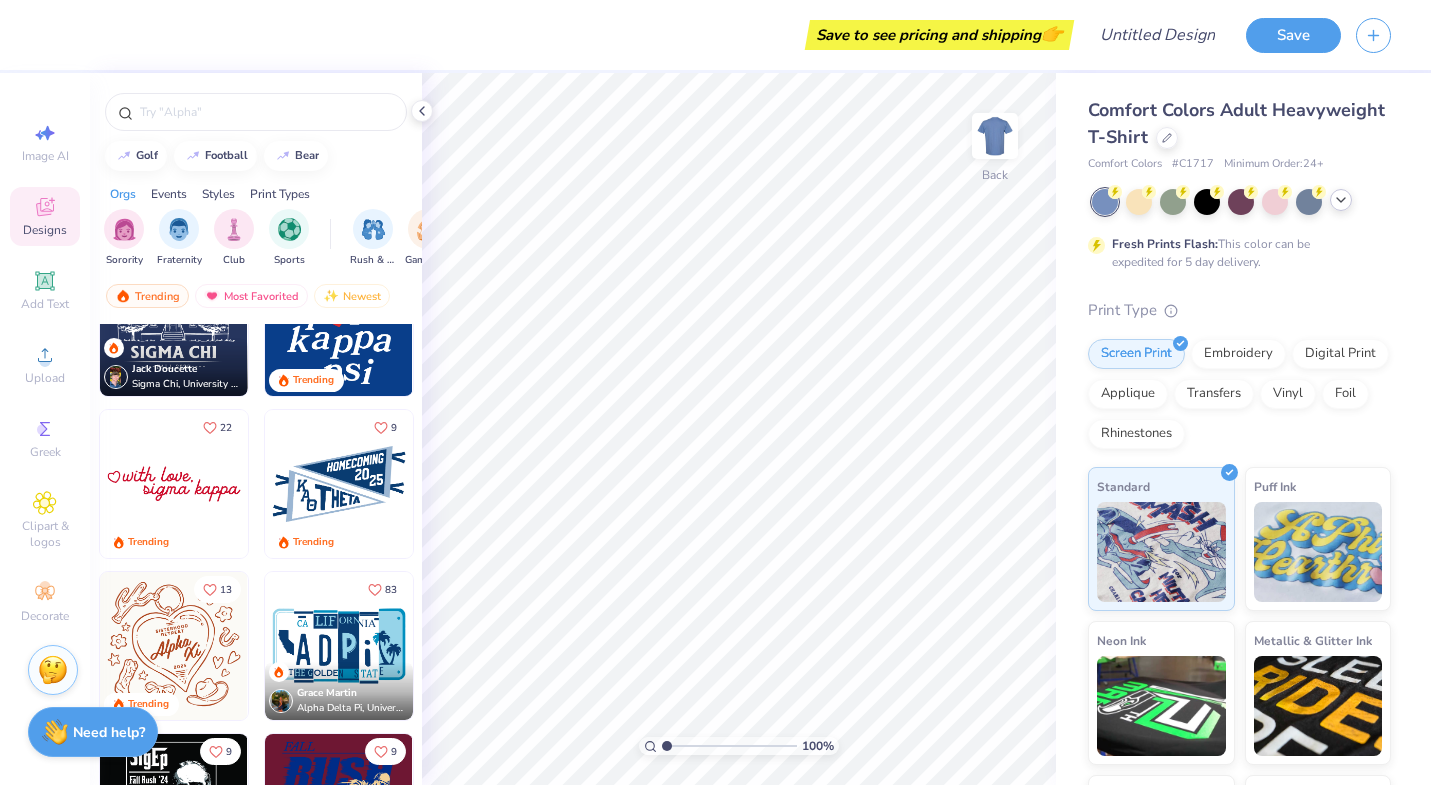 click at bounding box center [1341, 200] 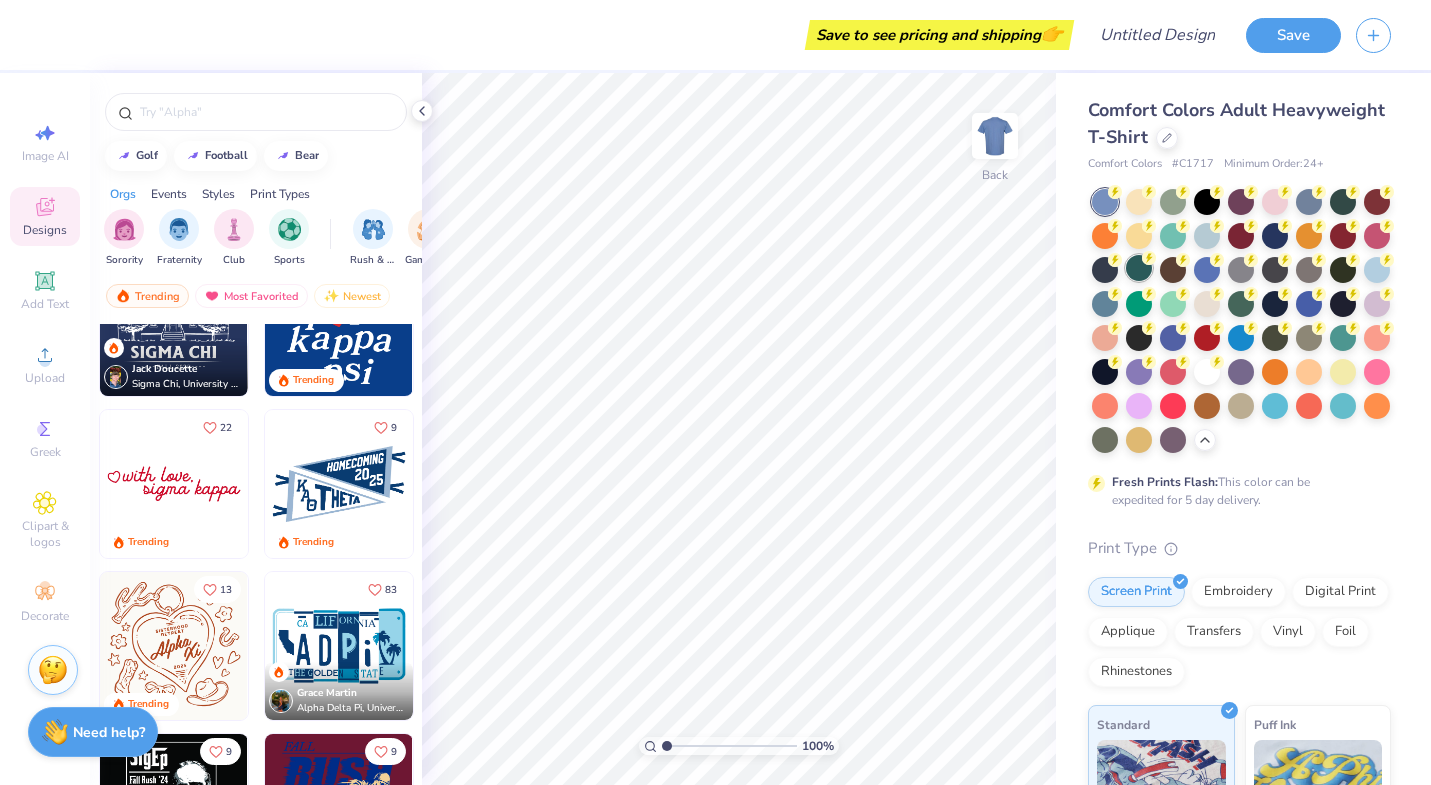 click at bounding box center [1139, 268] 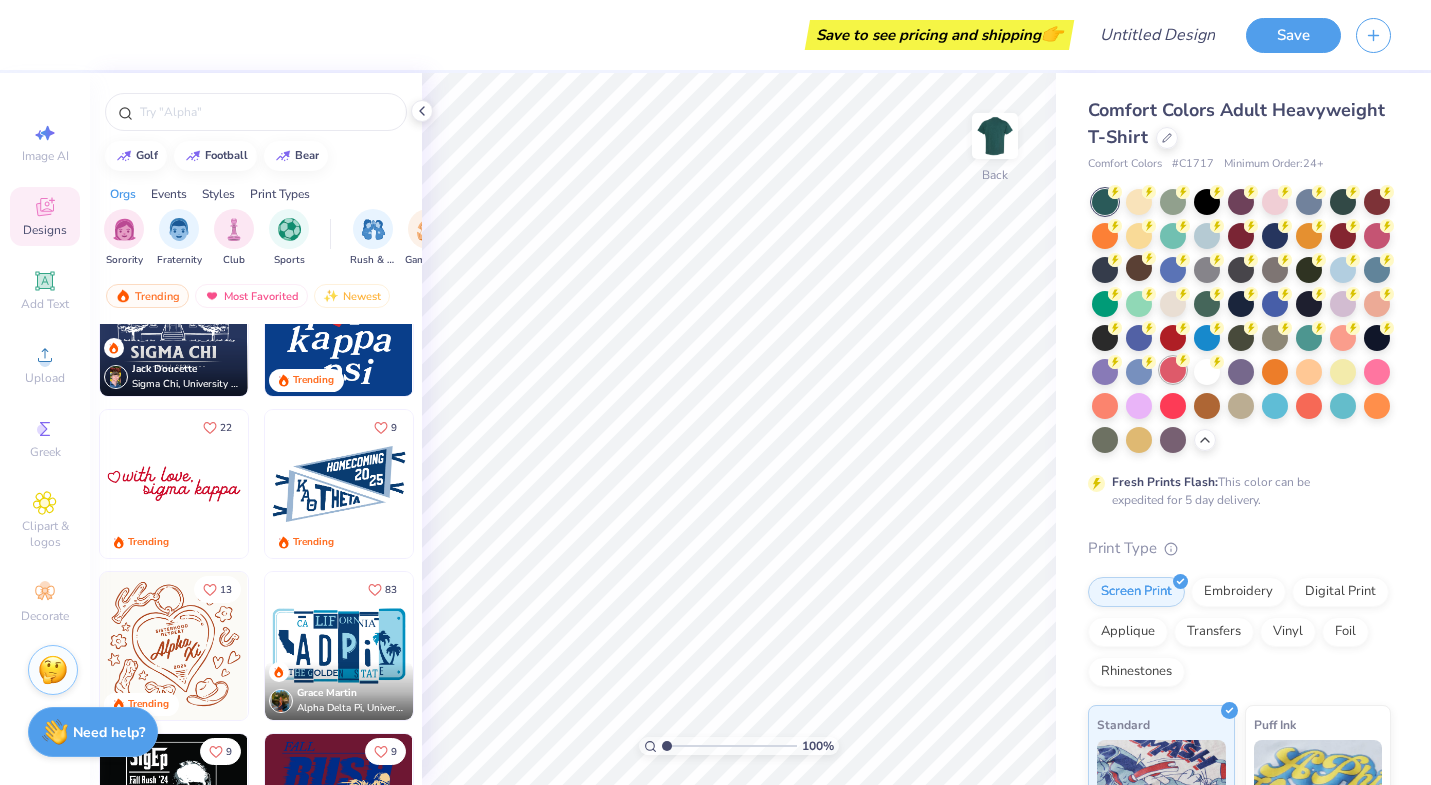 click at bounding box center (1173, 370) 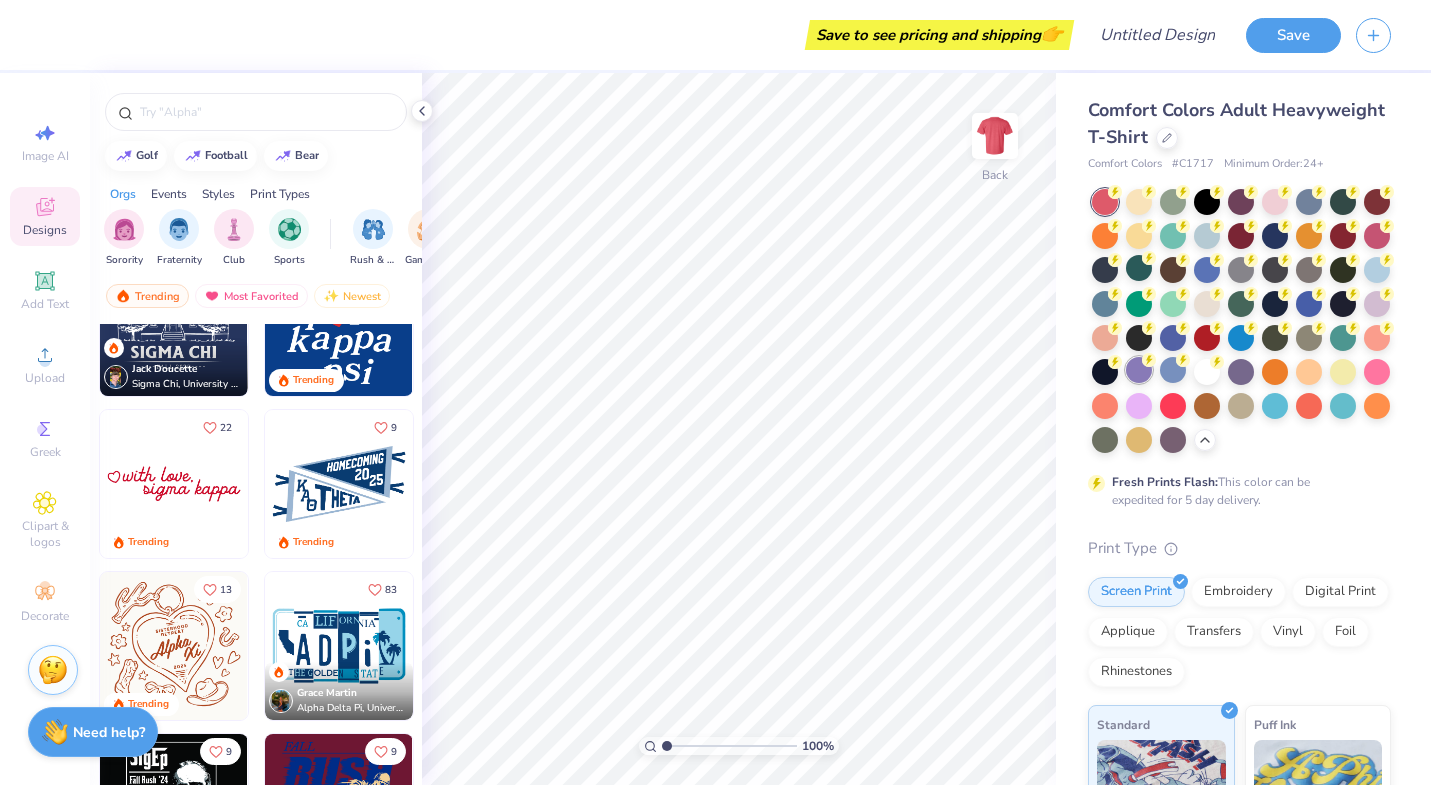 click at bounding box center [1139, 370] 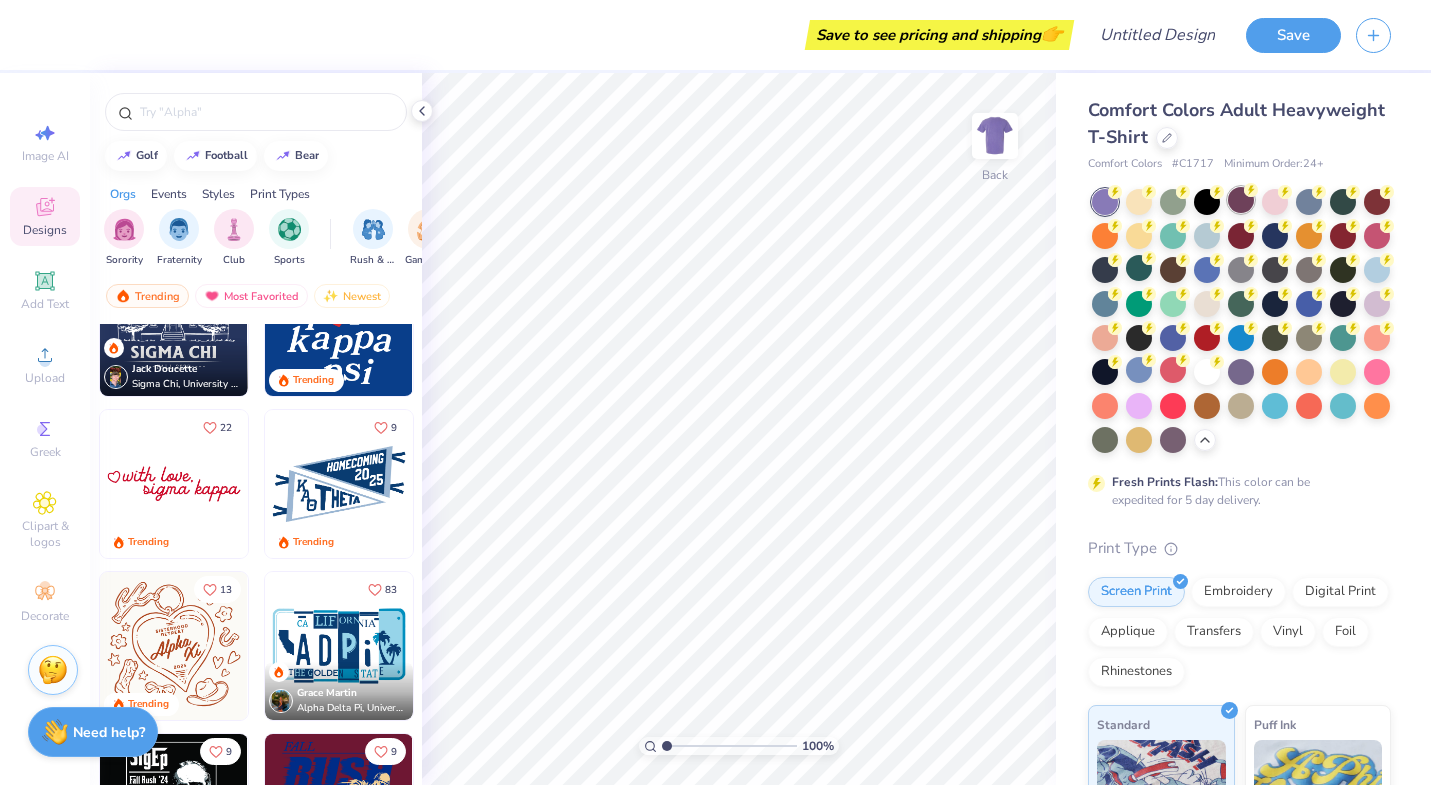 click at bounding box center (1241, 200) 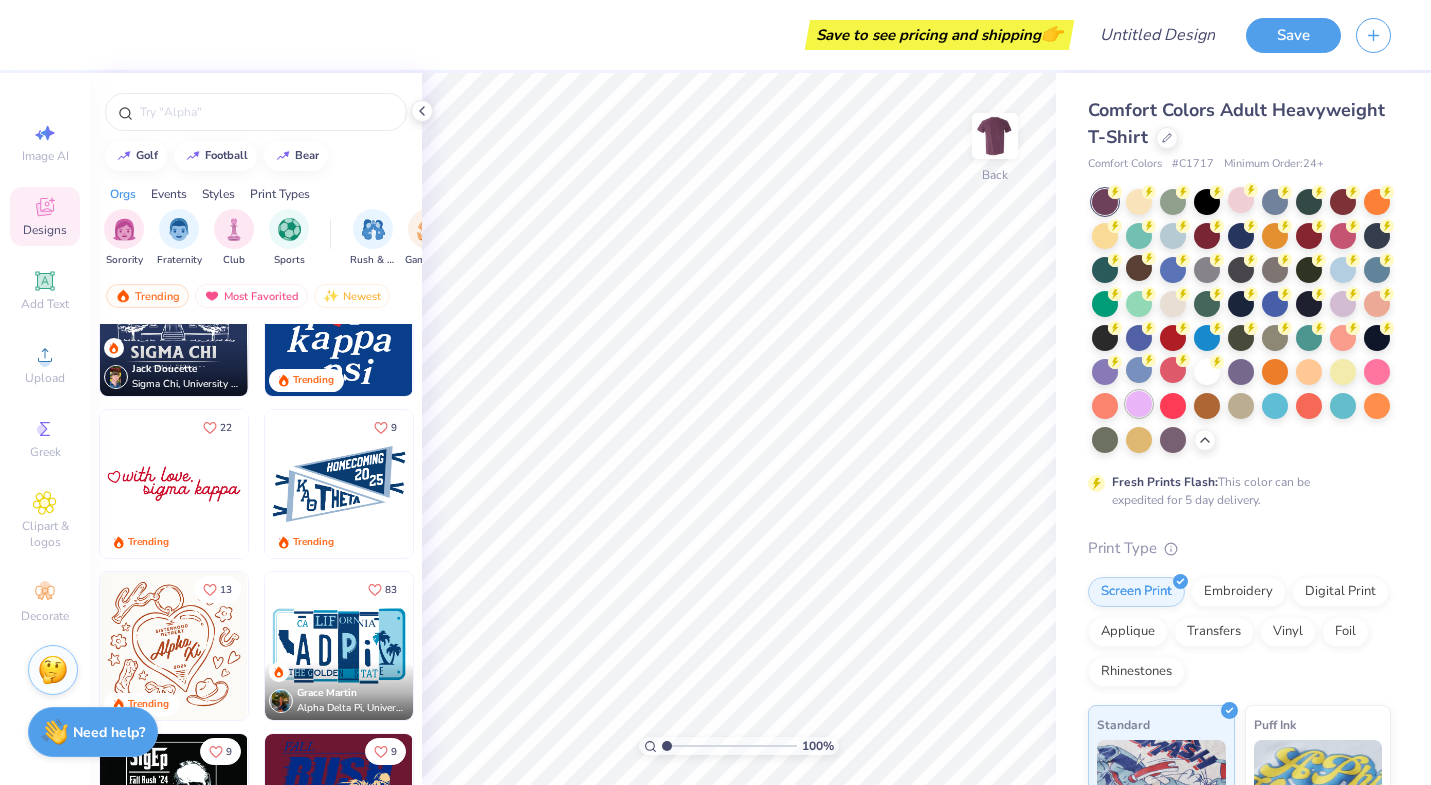 click at bounding box center [1139, 404] 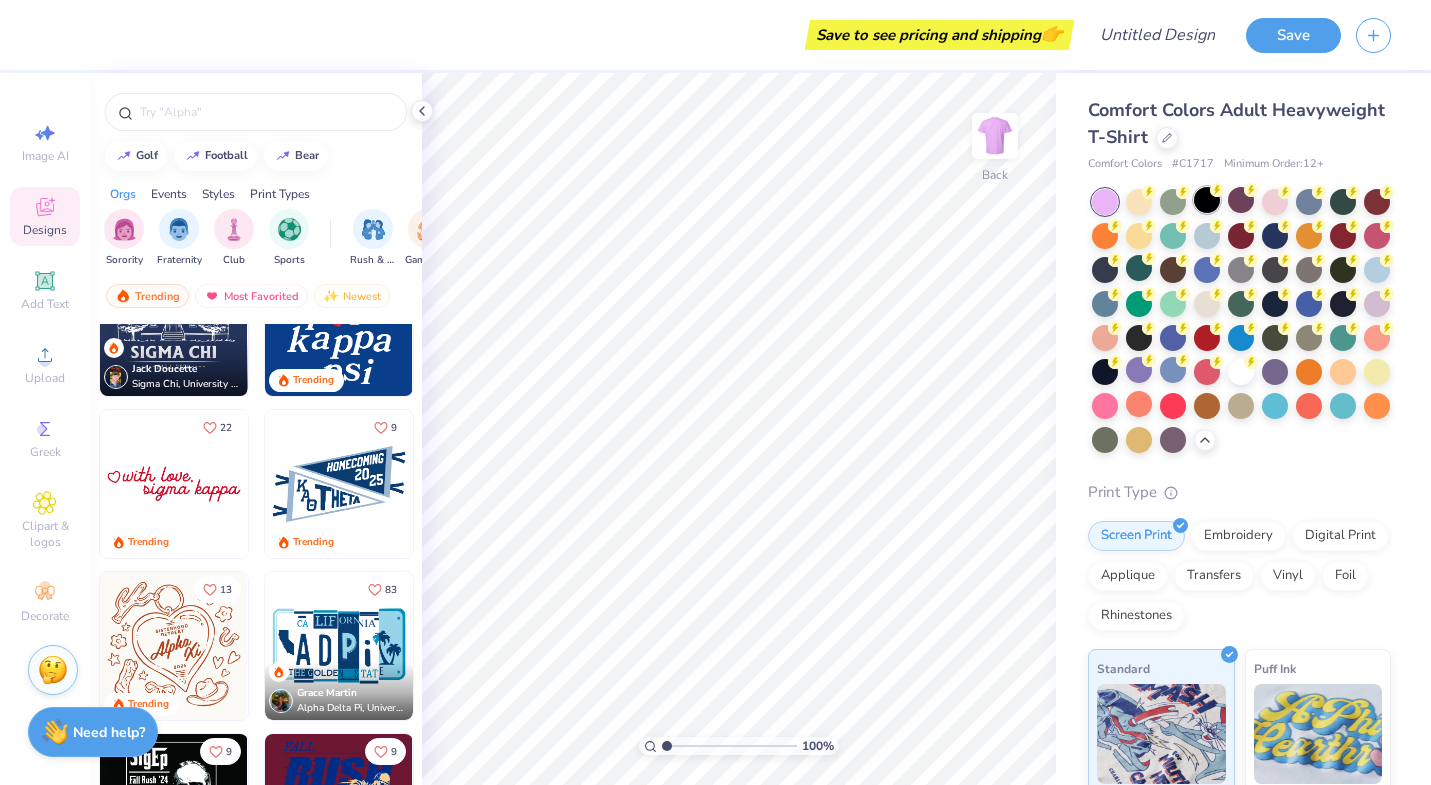 click at bounding box center [1207, 200] 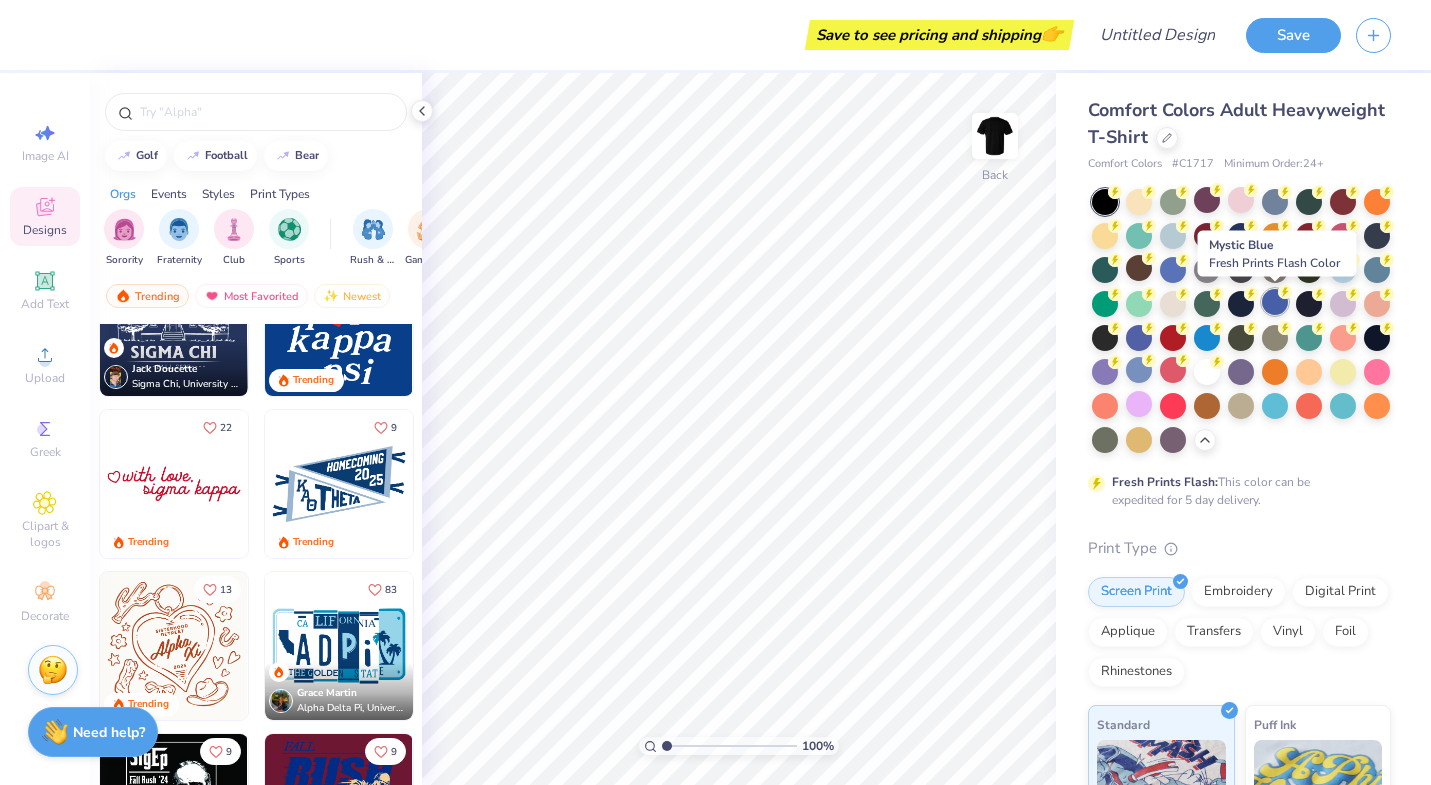 click at bounding box center [1275, 302] 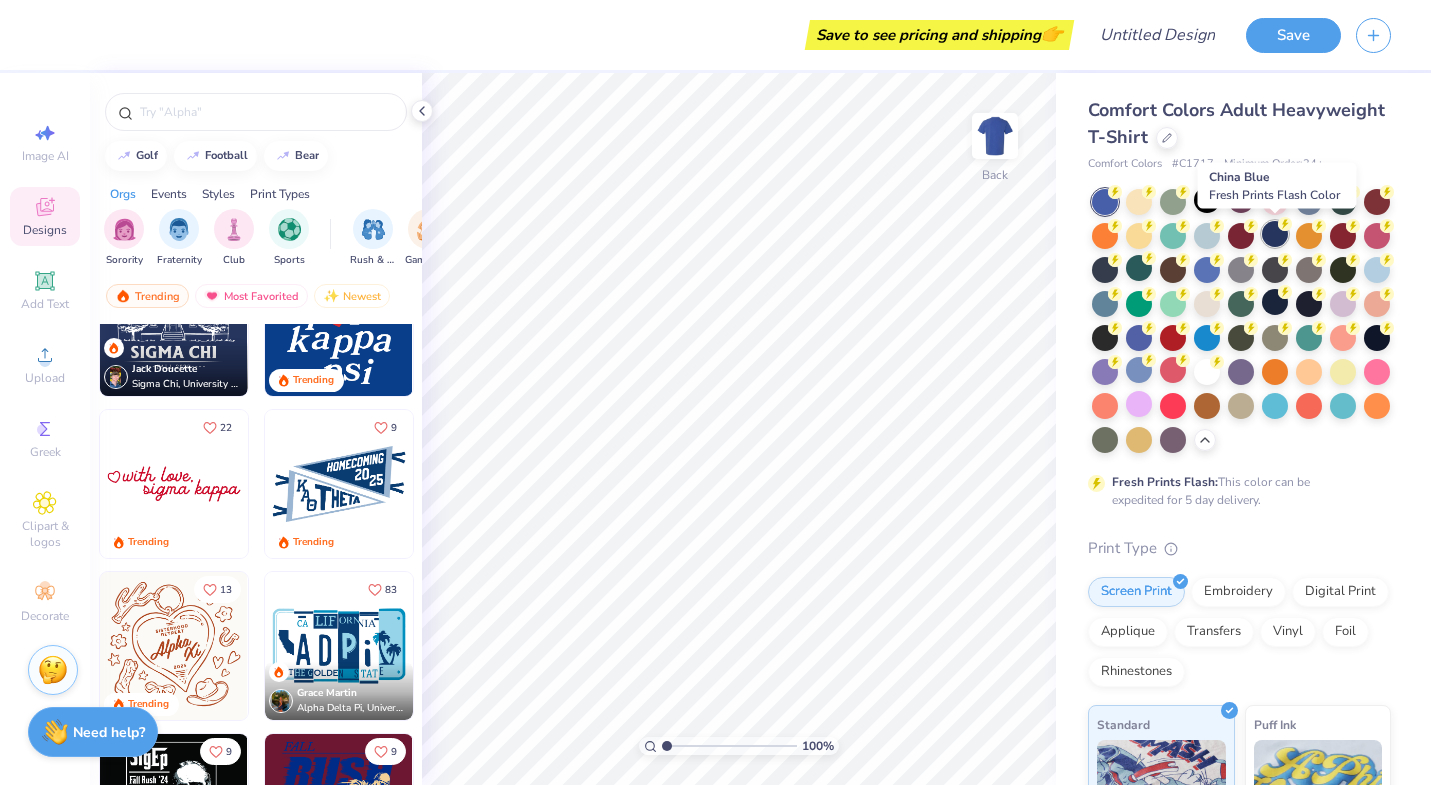 click at bounding box center [1275, 234] 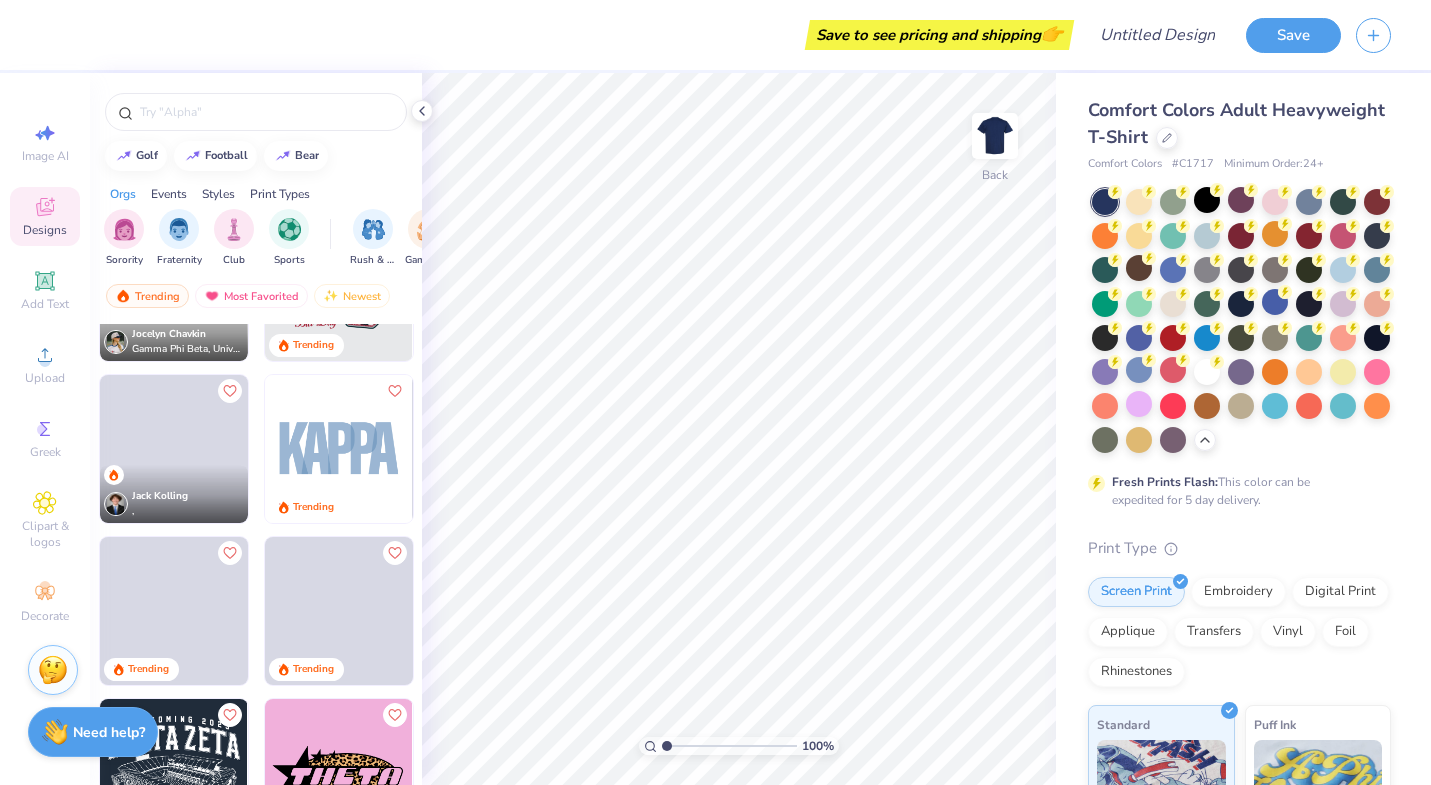 scroll, scrollTop: 5308, scrollLeft: 0, axis: vertical 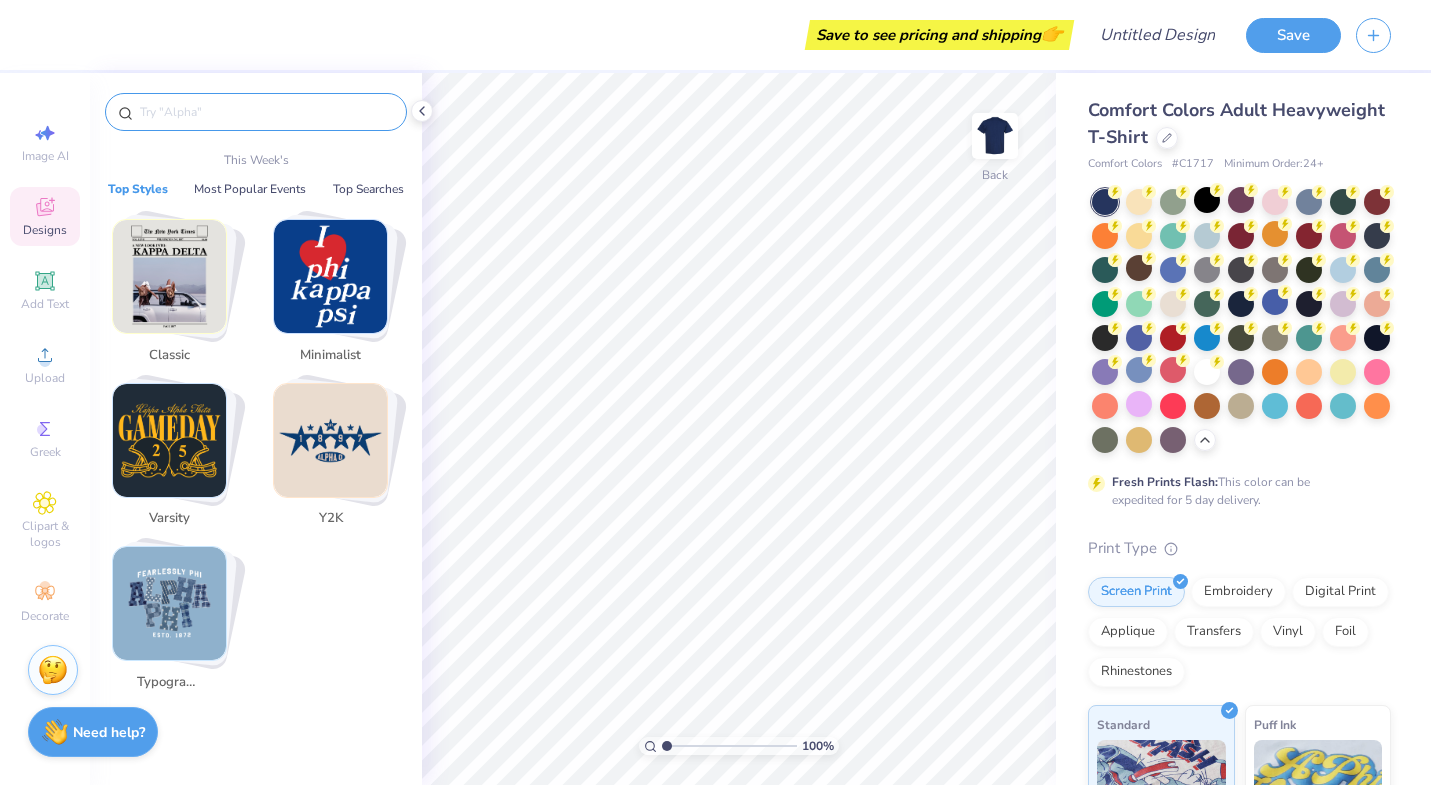 click at bounding box center [266, 112] 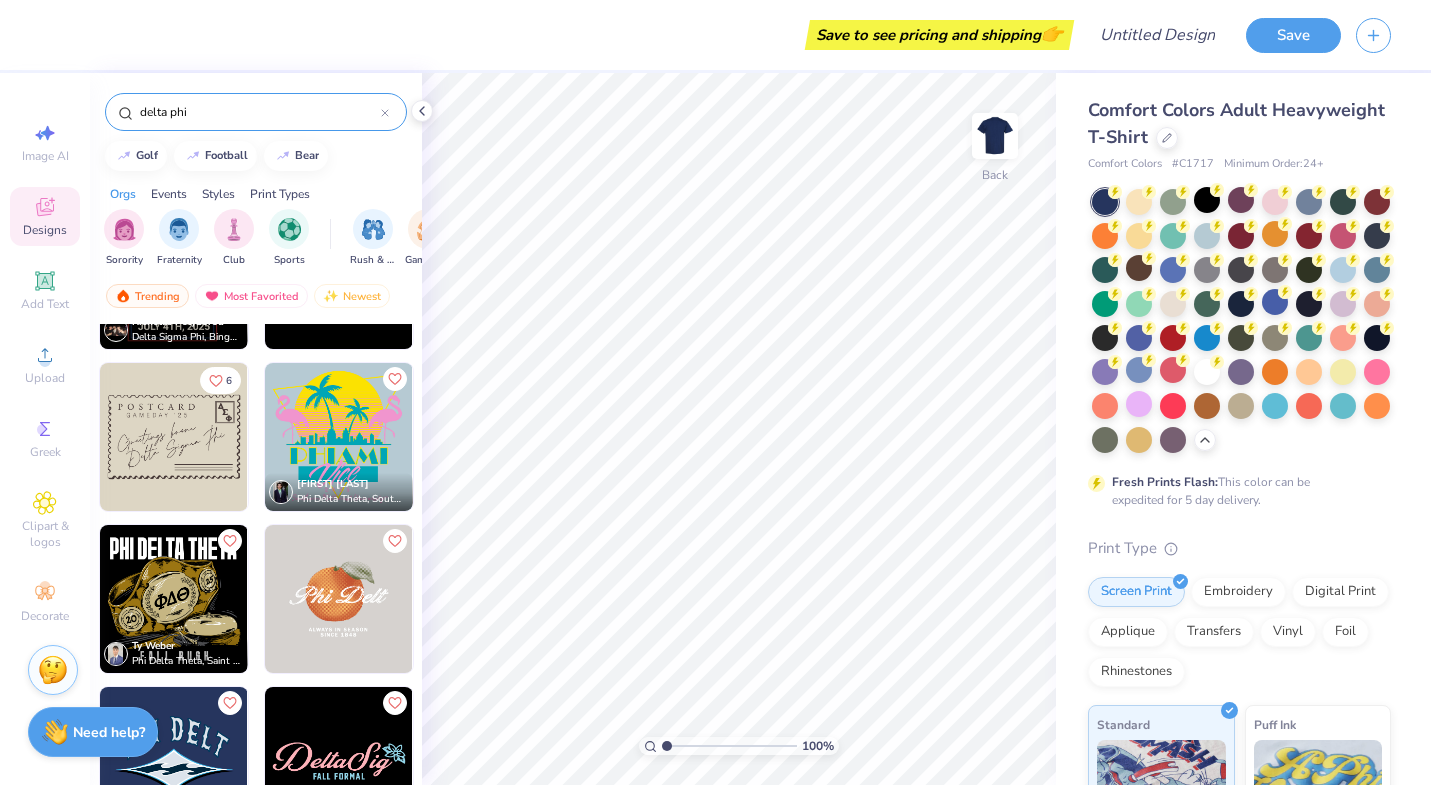 scroll, scrollTop: 4485, scrollLeft: 0, axis: vertical 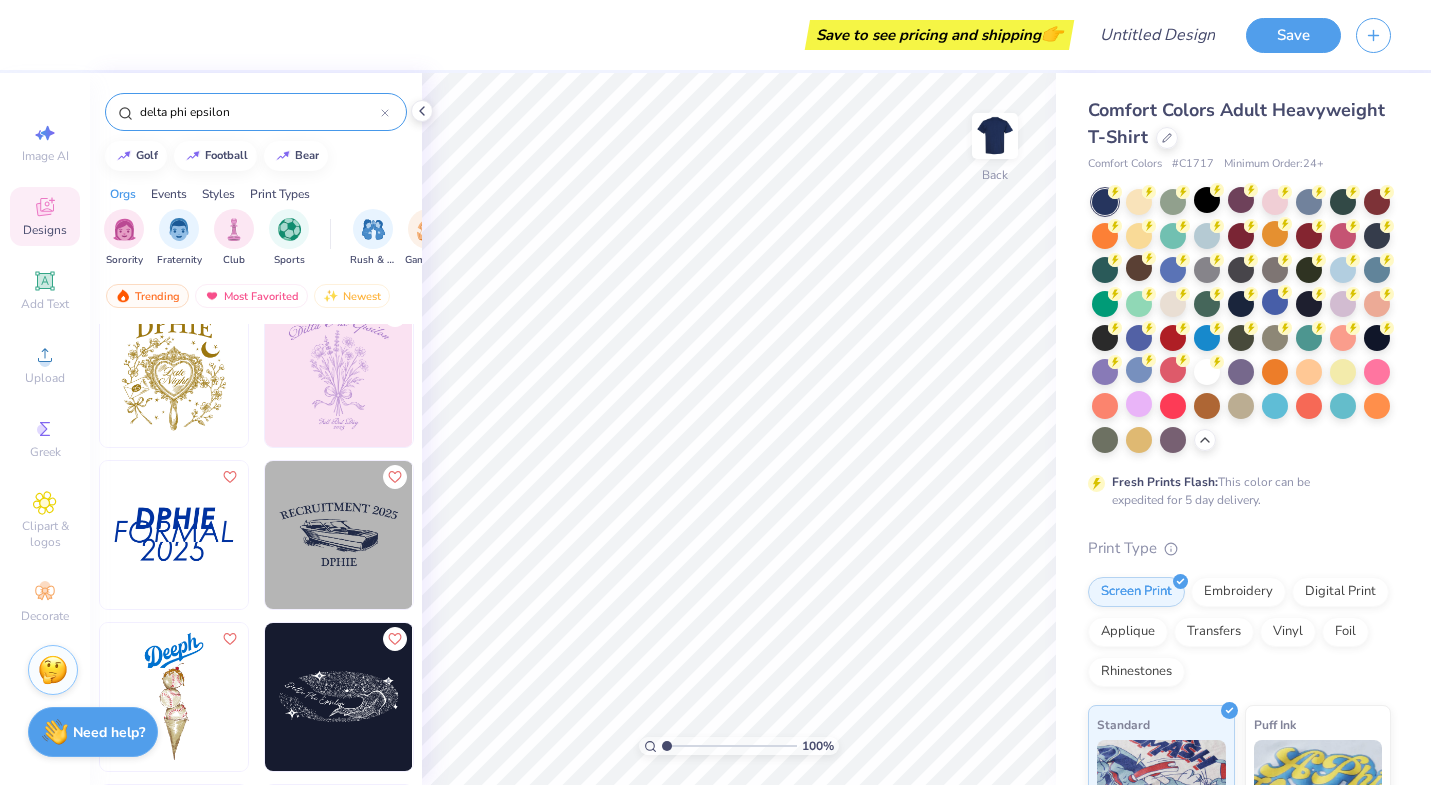 type on "delta phi epsilon" 